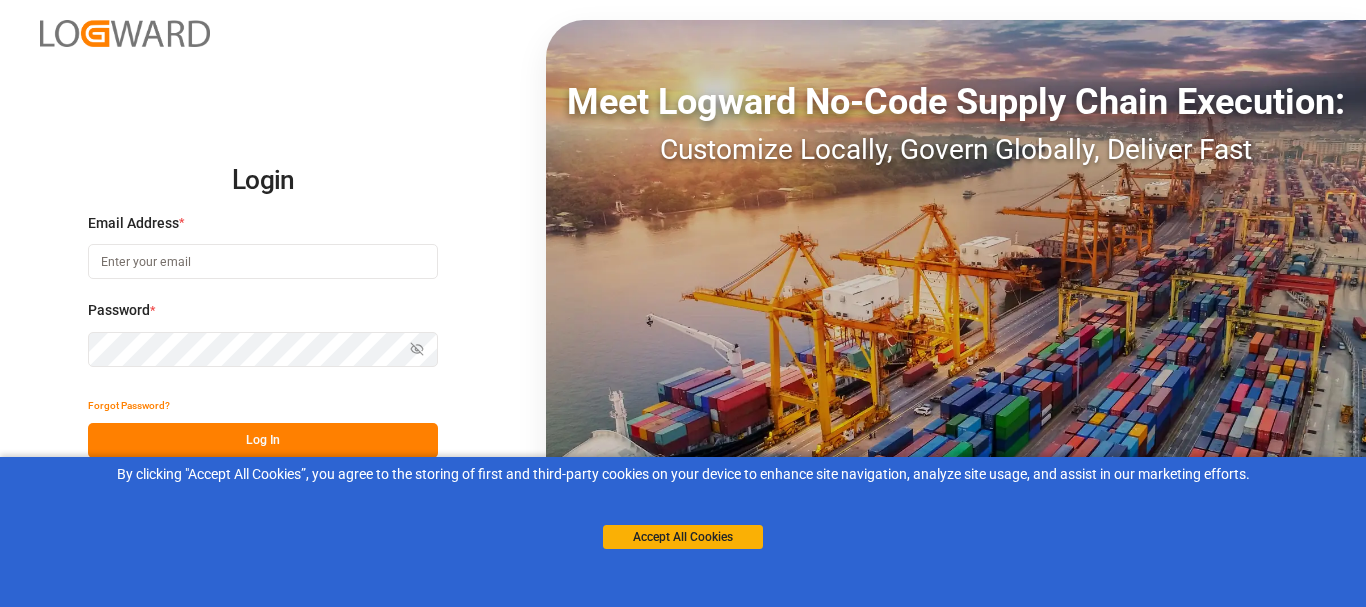 scroll, scrollTop: 0, scrollLeft: 0, axis: both 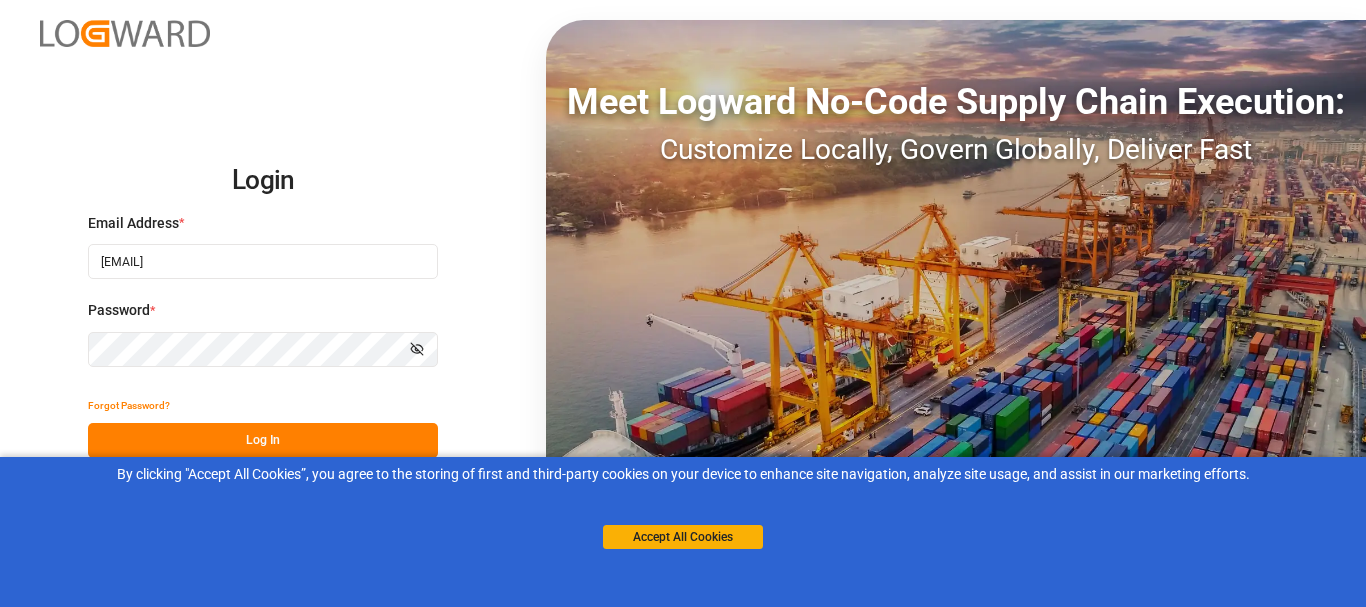 click on "Log In" at bounding box center (263, 440) 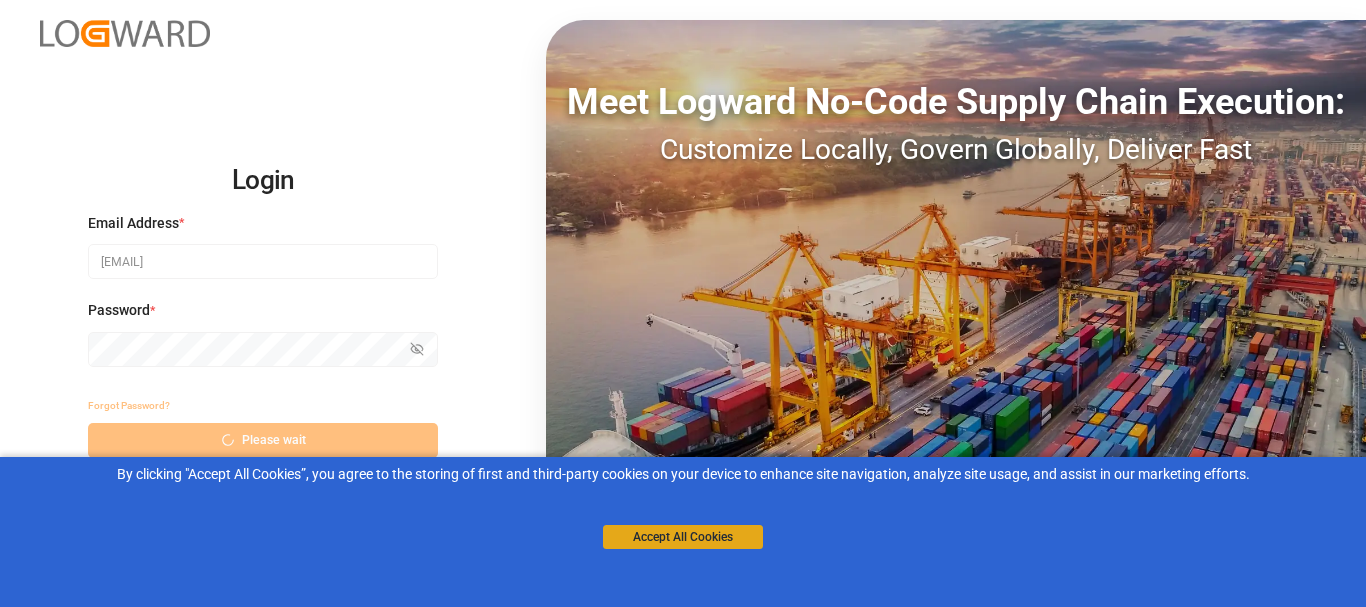 click on "Accept All Cookies" at bounding box center (683, 537) 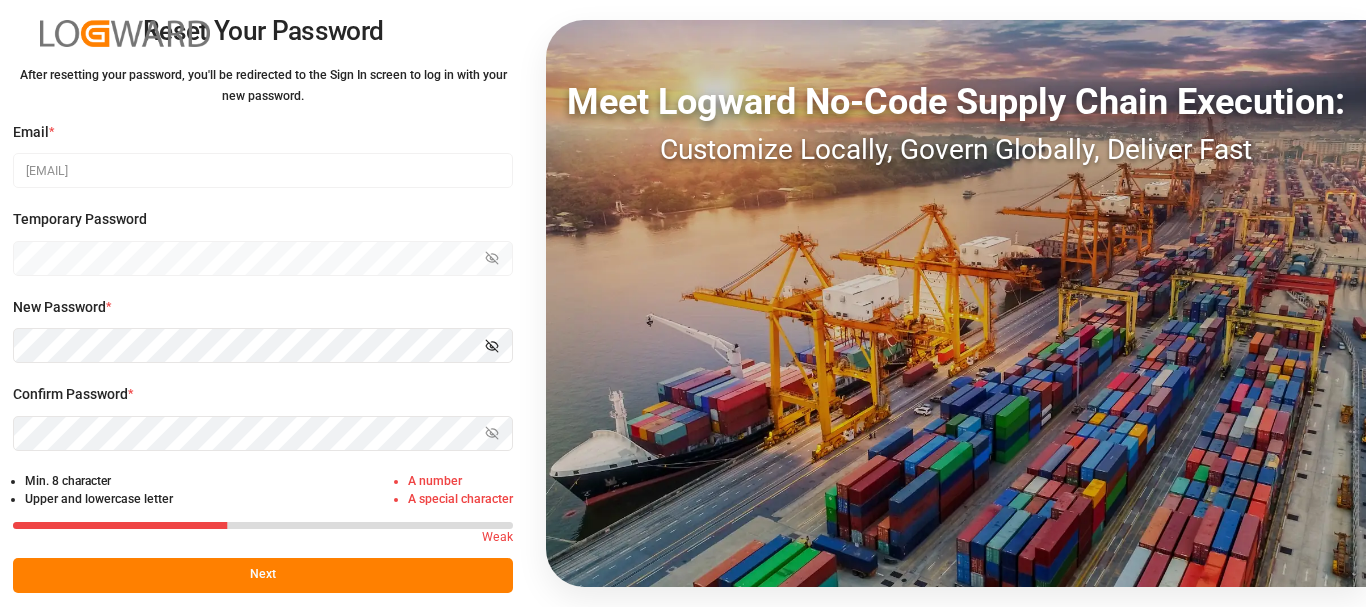 click 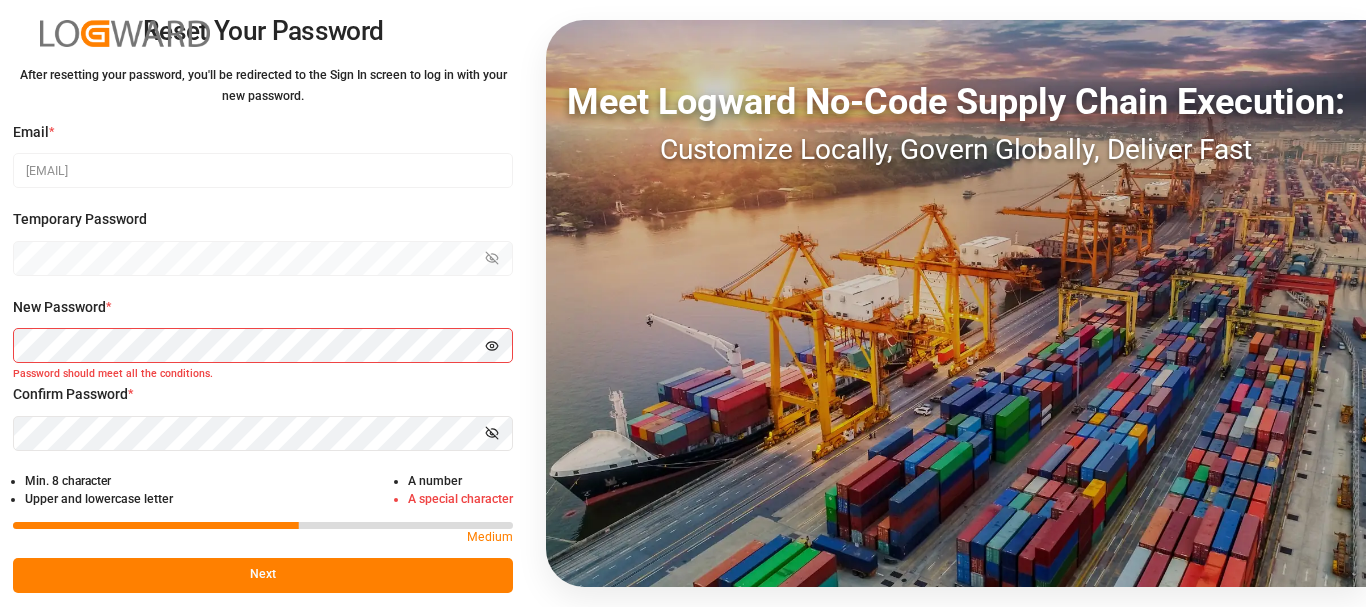 click 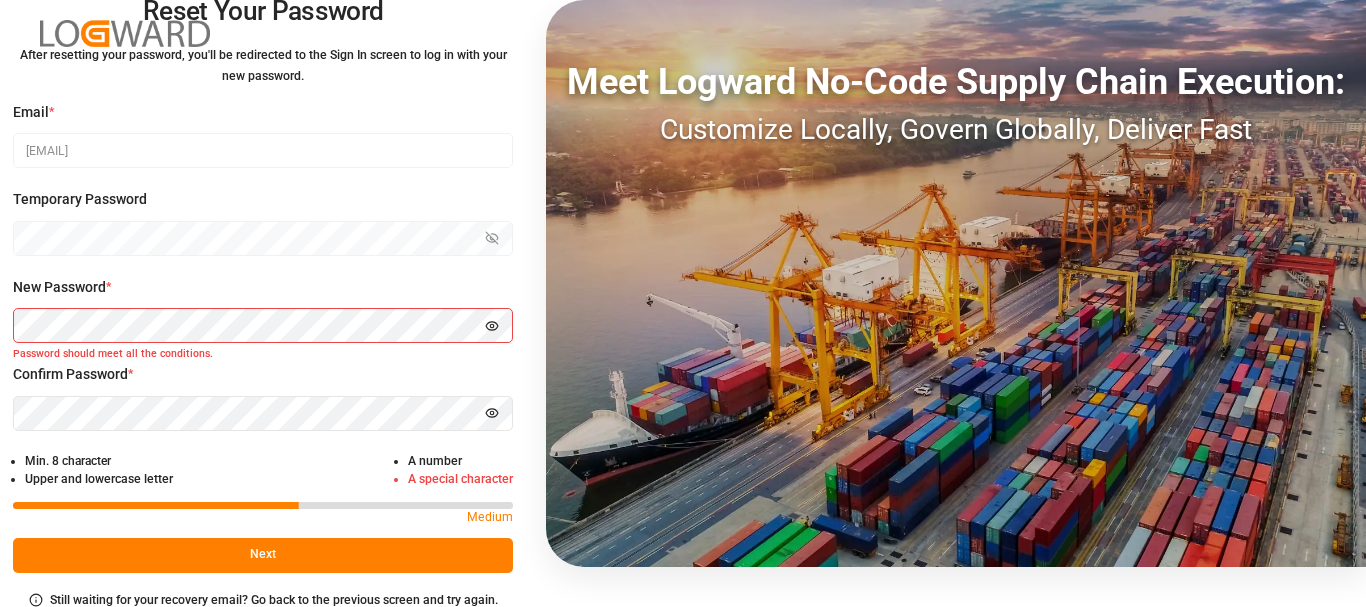 scroll, scrollTop: 23, scrollLeft: 0, axis: vertical 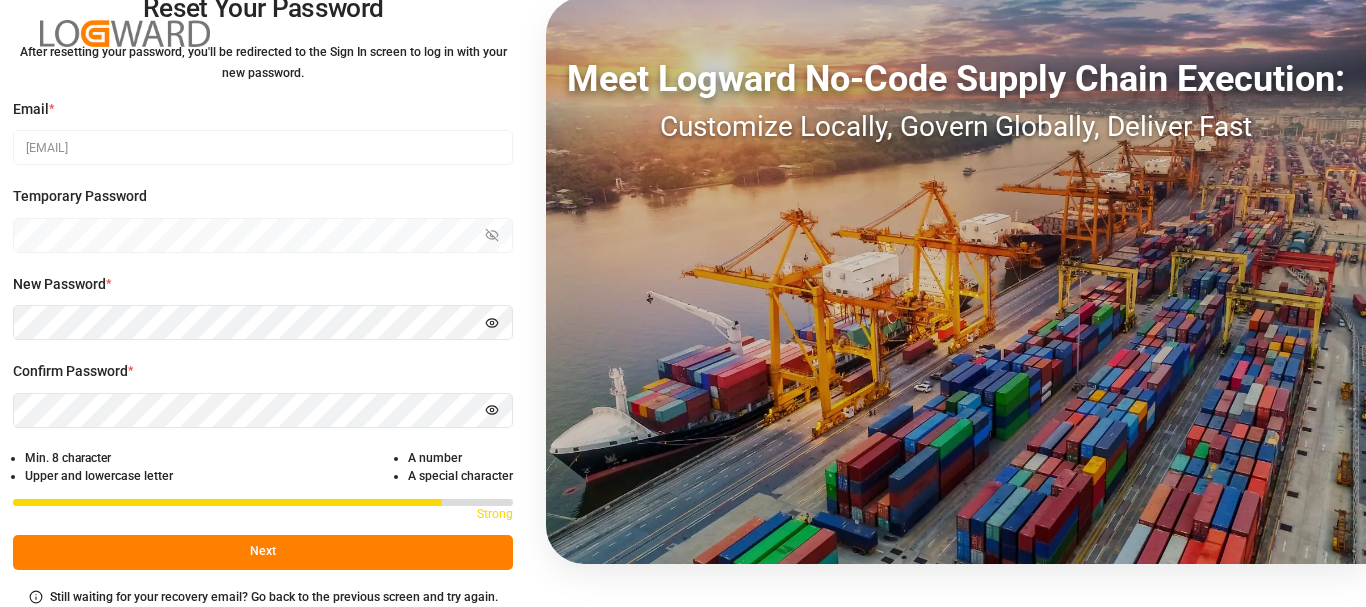 click on "Next" at bounding box center [263, 552] 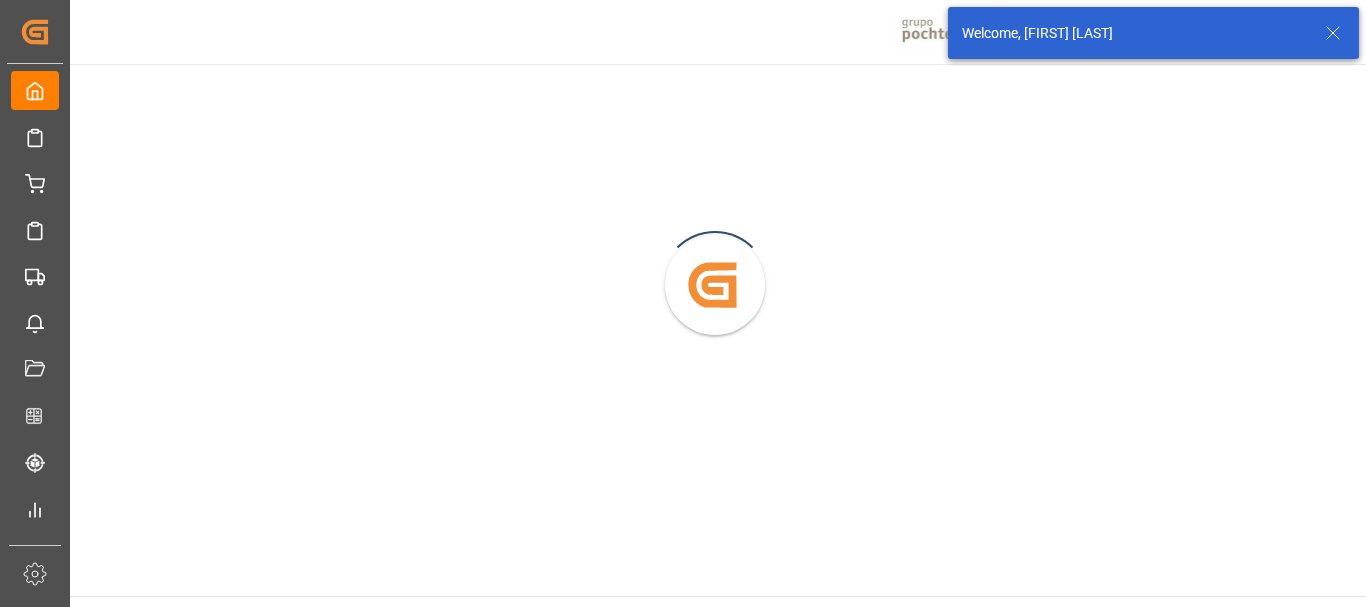 scroll, scrollTop: 0, scrollLeft: 0, axis: both 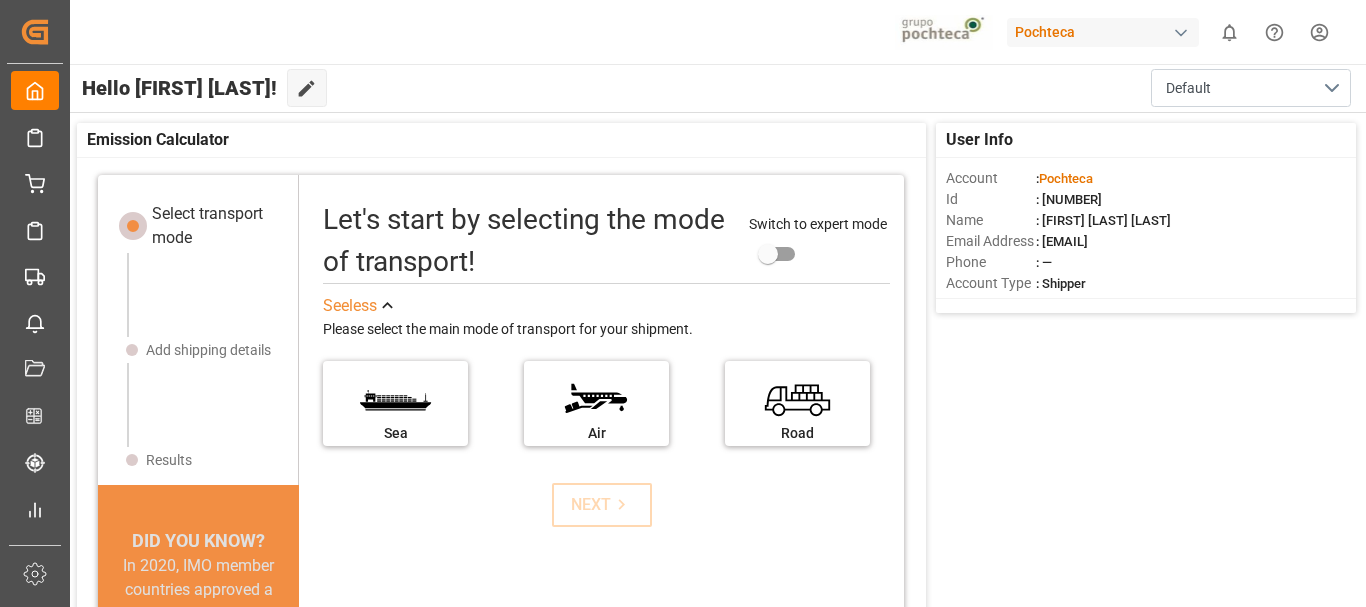 click on "User Info Account  :  Pochteca Id  : [NUMBER] Name  : [FIRST] [LAST] [LAST]  Email Address  : [EMAIL] Phone  : — Account Type  : Shipper Emission Calculator Select transport mode Add shipping details Results DID YOU KNOW? A 10% reduction in ship speed can cut emissions by an estimated 19% (Bloomberg) The energy needed to power one large container ship across the ocean in a single day is the same needed to power 50,000 homes (International Chamber of Shipping) In 2018, carbon dioxide emissions from the European Union's transport sector reached 982 million metric tons (Statista) CO2 emissions from the global transport sector fell by over 10% in 2020 (International Energy Agency) In 2020, IMO member countries approved a set of short-term measures to achieve 40% carbon emission reduction by 2030 (International Energy Agency) Companies are facing up to $120 billion in costs from environmental risks in their supply chains over the next 5 years (CDP report) Switch to expert mode See  Sea" at bounding box center [716, 478] 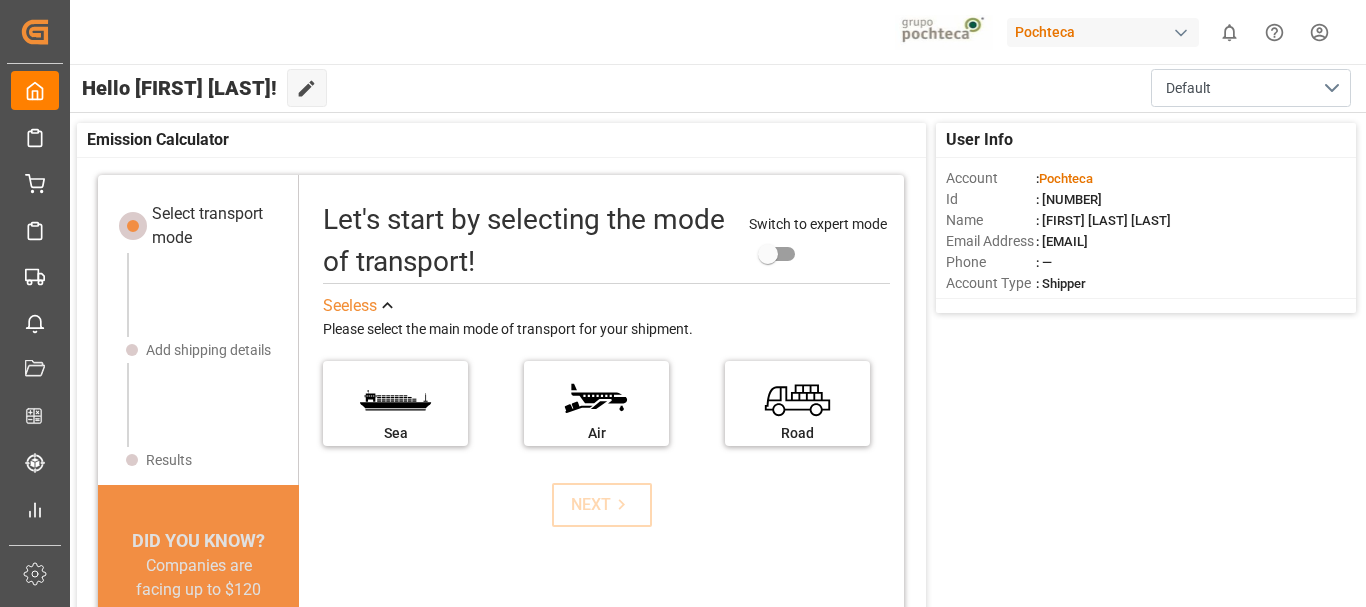 scroll, scrollTop: 55, scrollLeft: 0, axis: vertical 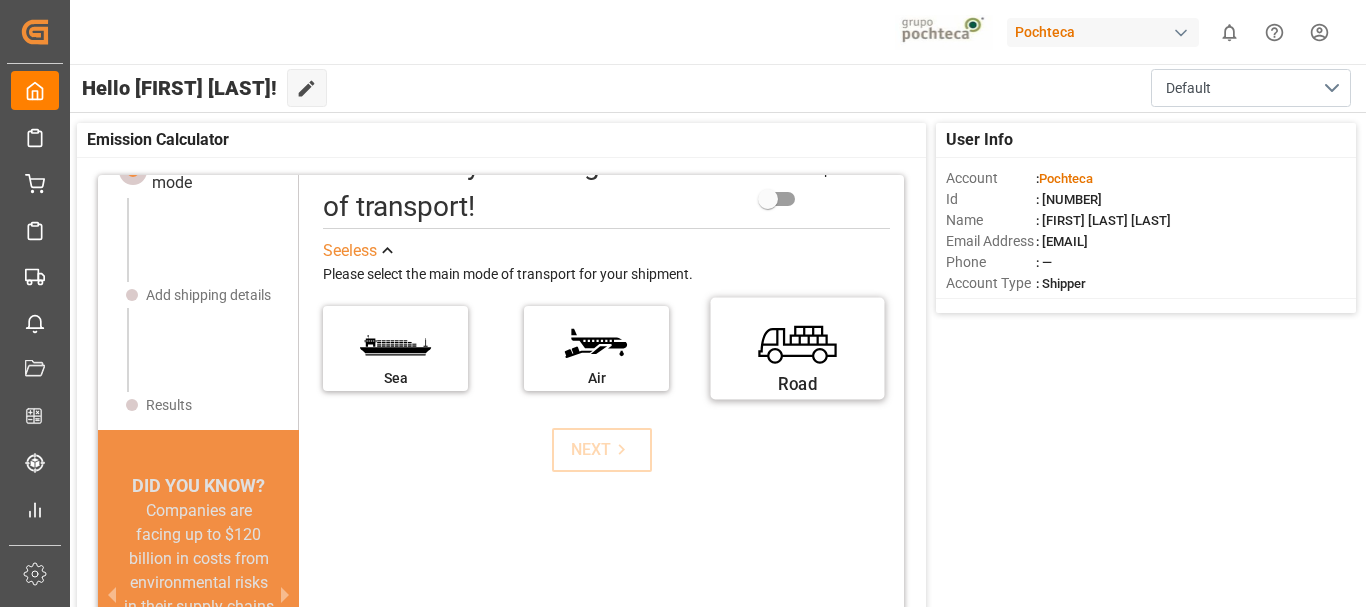 click on "Road" at bounding box center (798, 342) 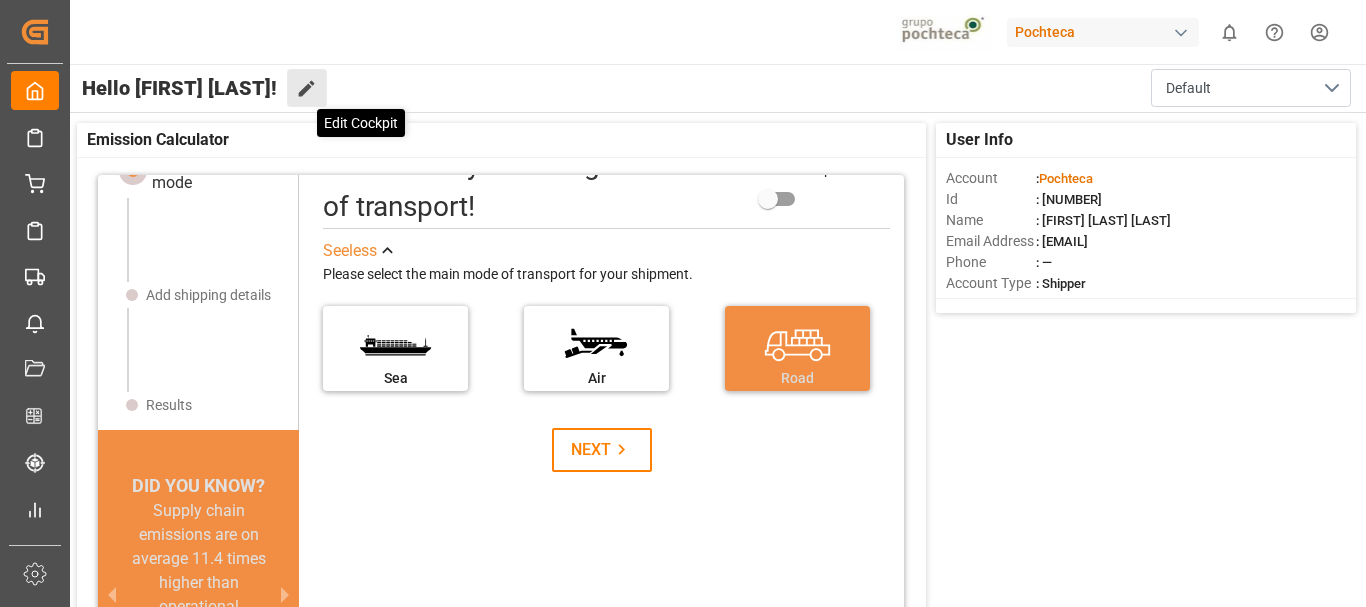 click 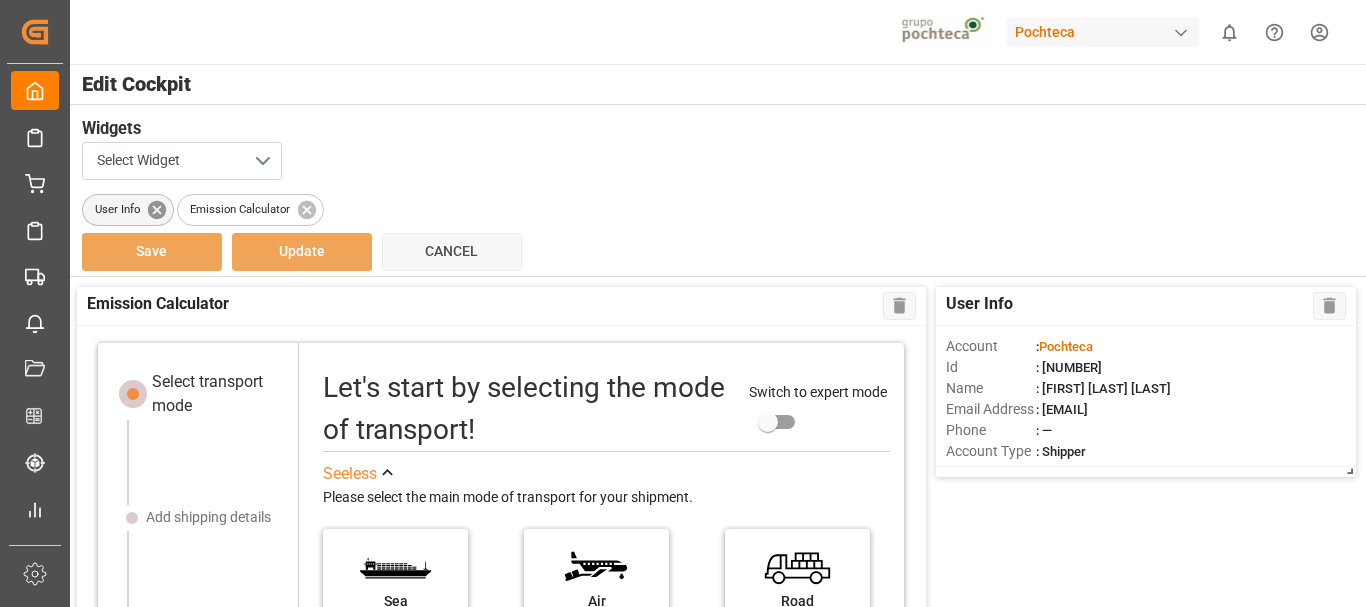 click 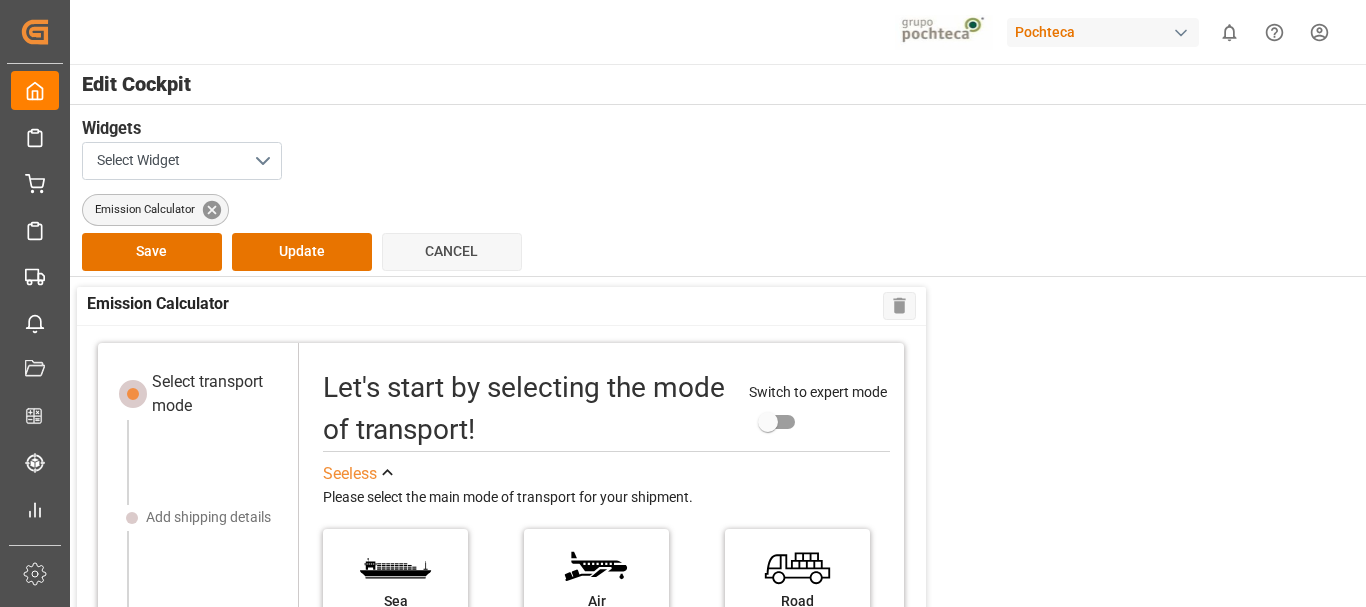 click 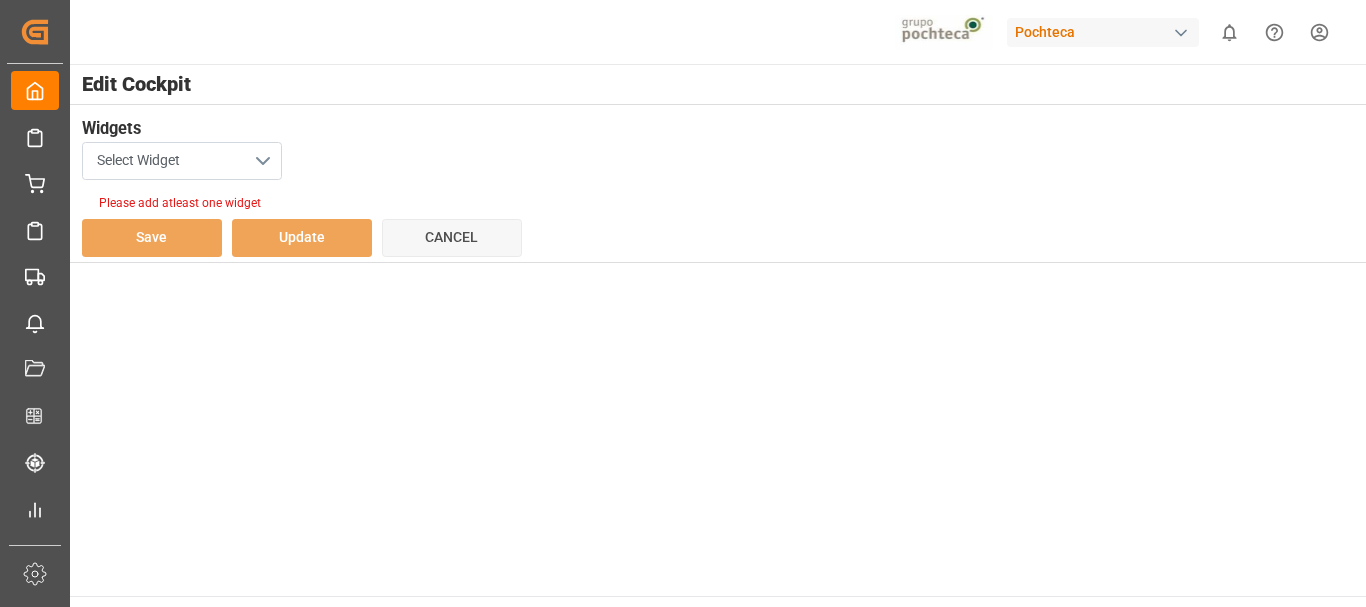 click on "Select Widget" at bounding box center [182, 161] 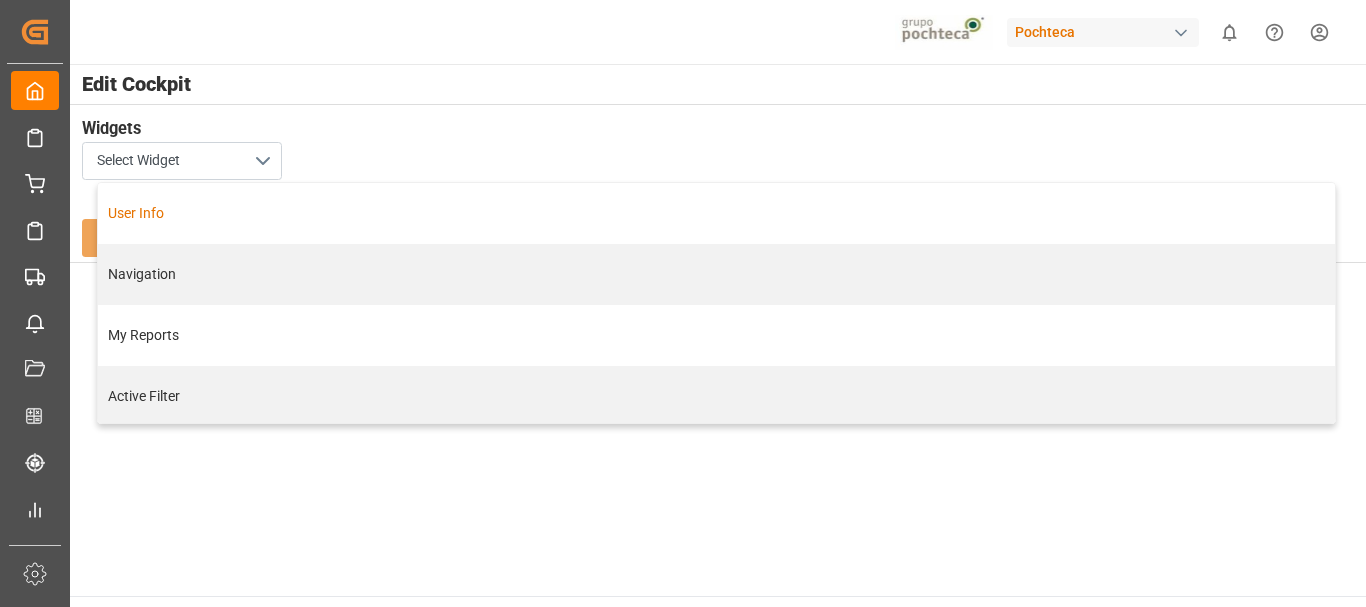 click on "User Info" at bounding box center [716, 213] 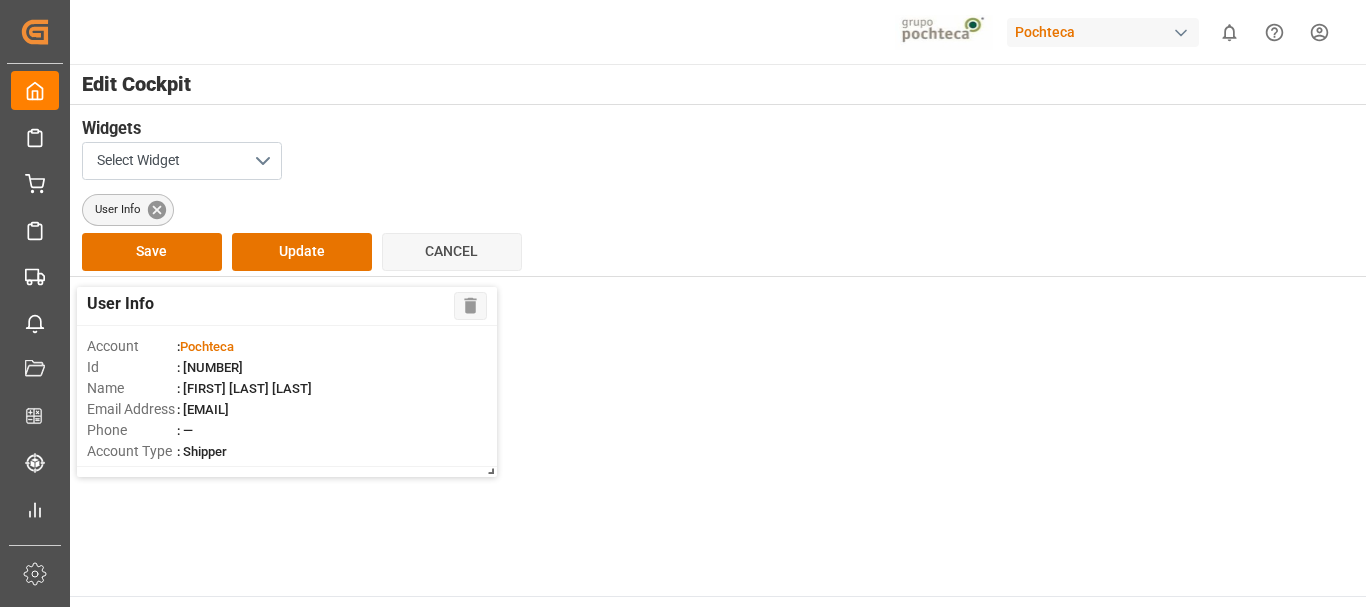 click 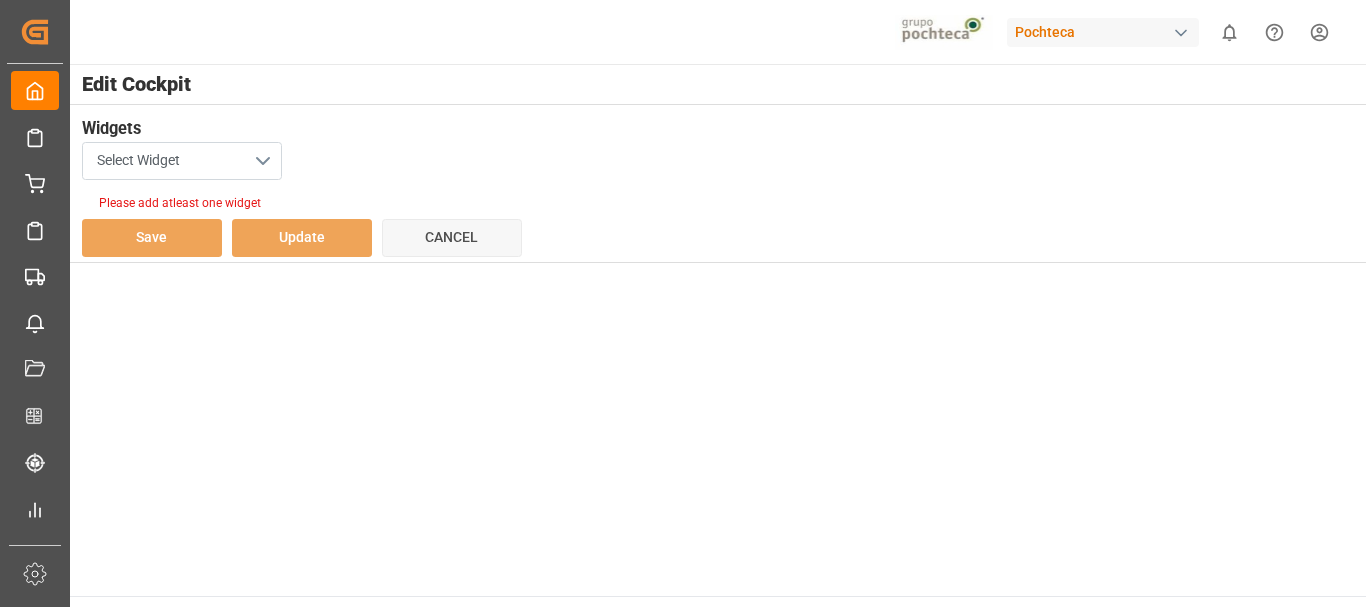 click on "Select Widget" at bounding box center (182, 161) 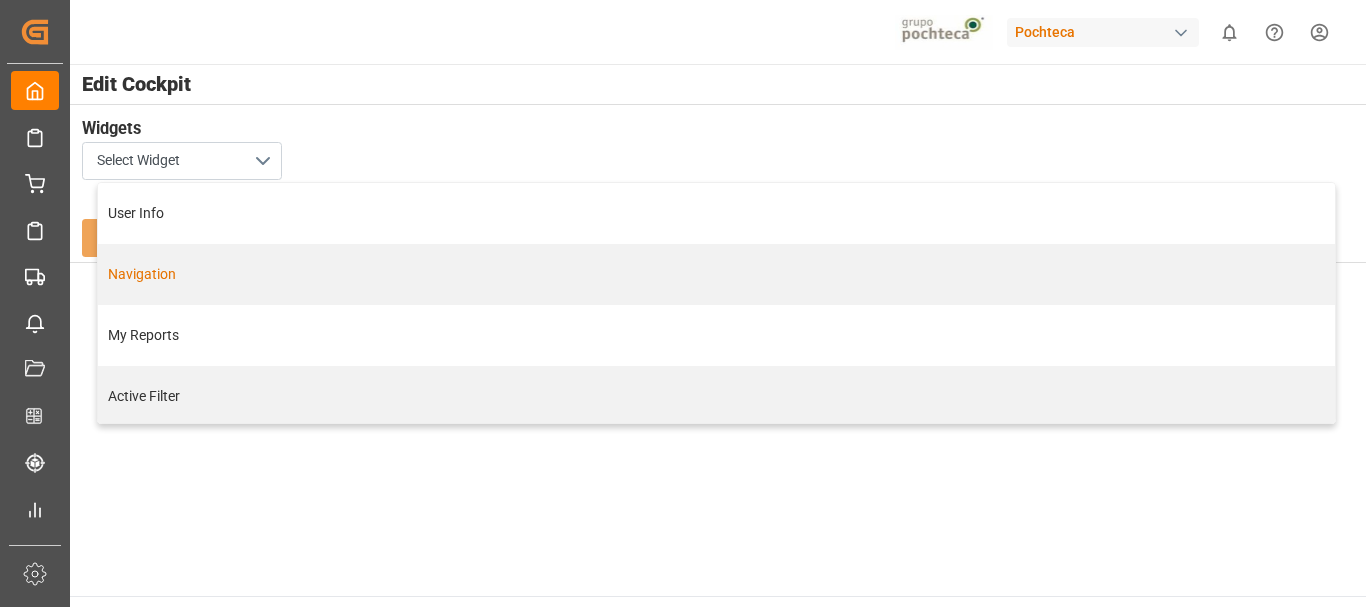 click on "Navigation" at bounding box center (716, 274) 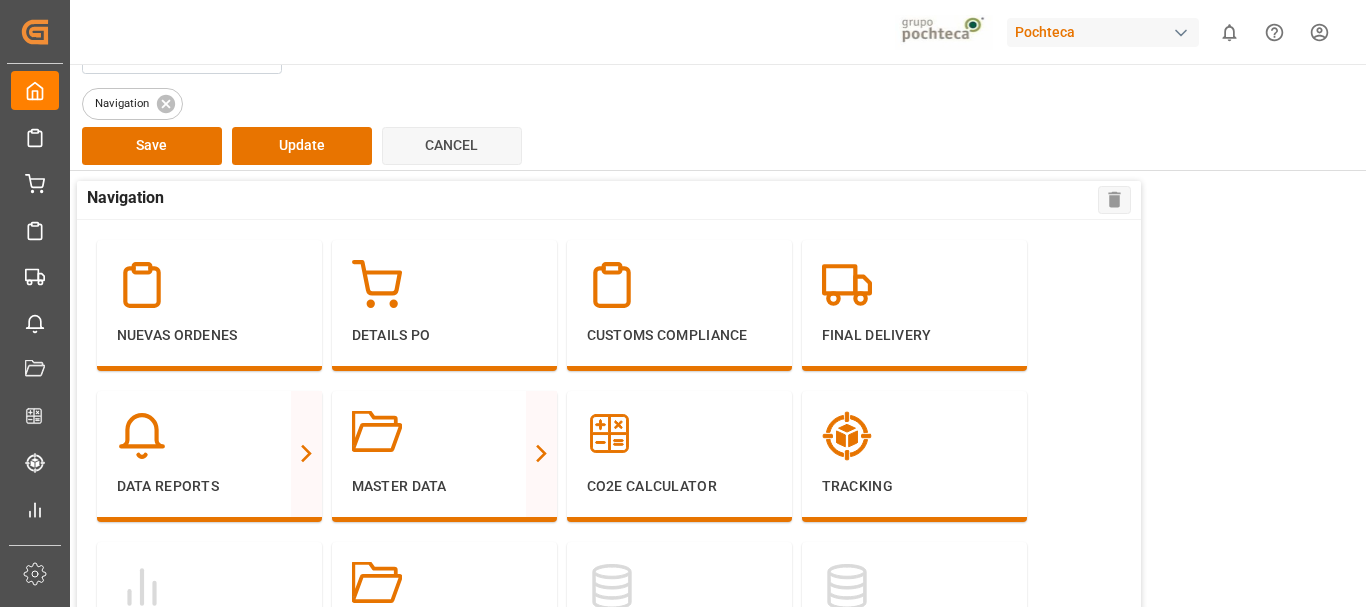 scroll, scrollTop: 0, scrollLeft: 0, axis: both 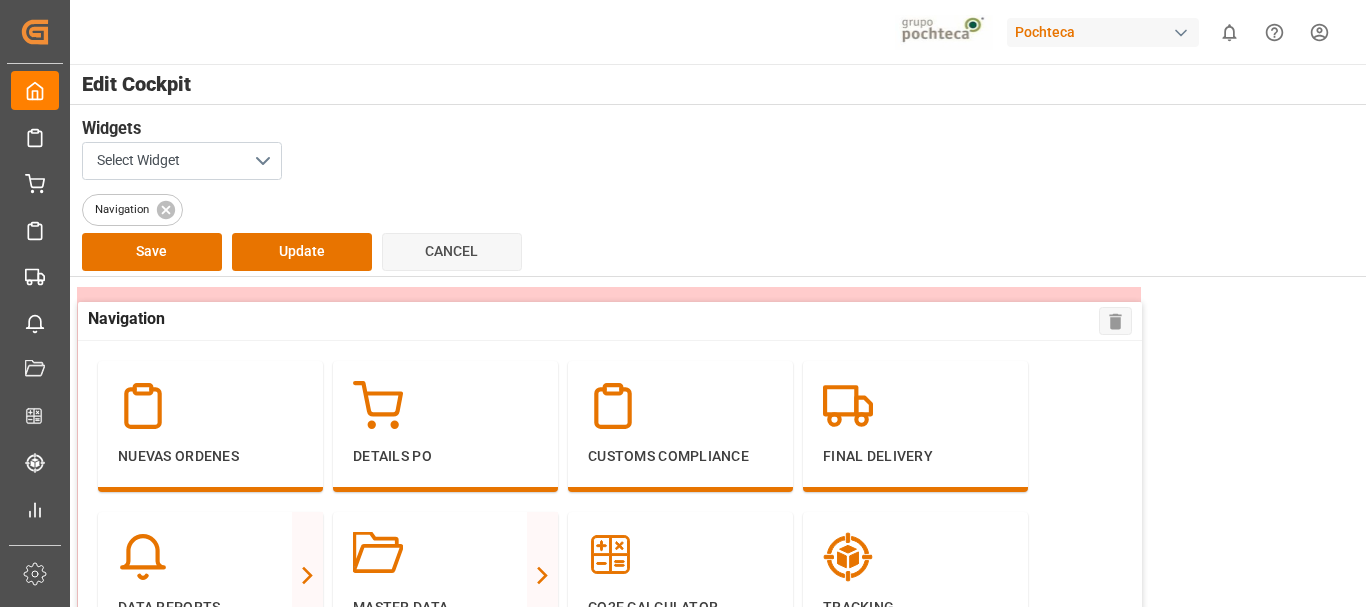 drag, startPoint x: 1115, startPoint y: 311, endPoint x: 1116, endPoint y: 335, distance: 24.020824 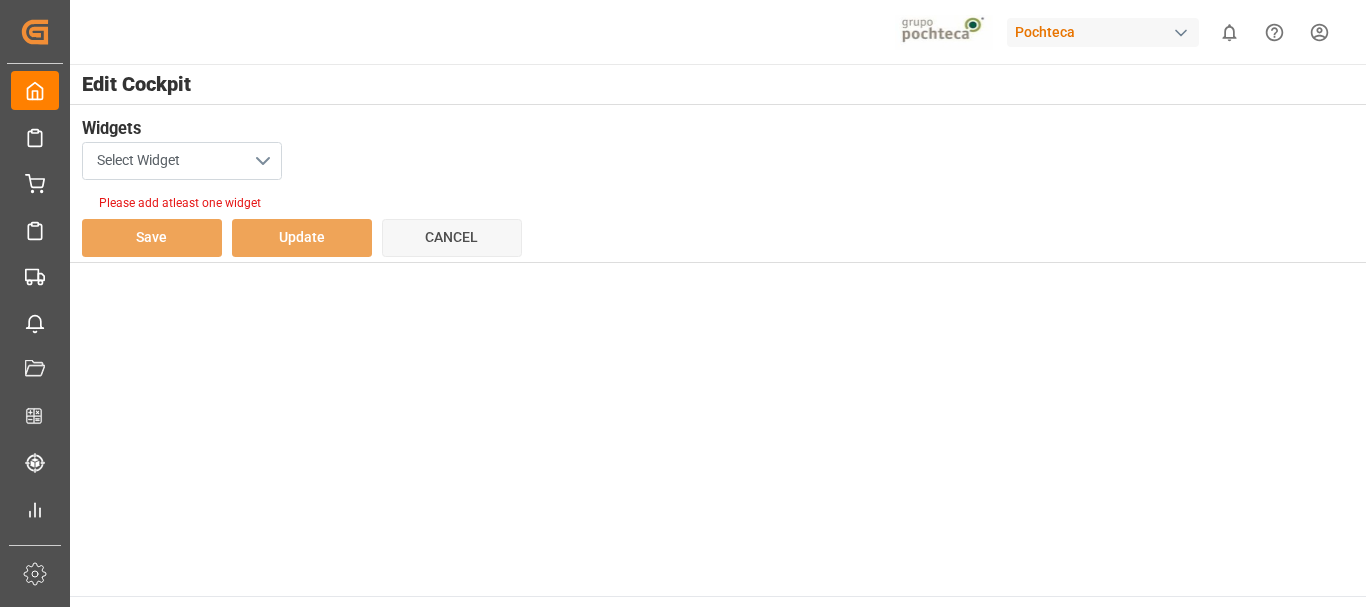 click on "Select Widget" at bounding box center (182, 161) 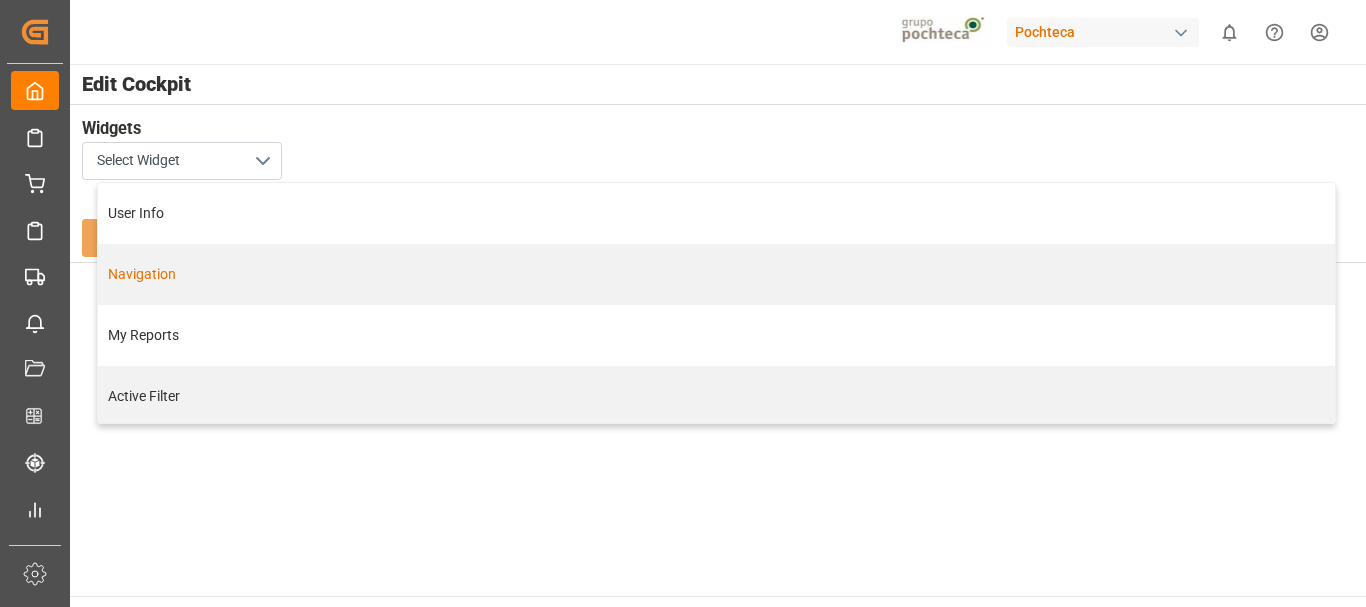 click on "Navigation" at bounding box center [716, 274] 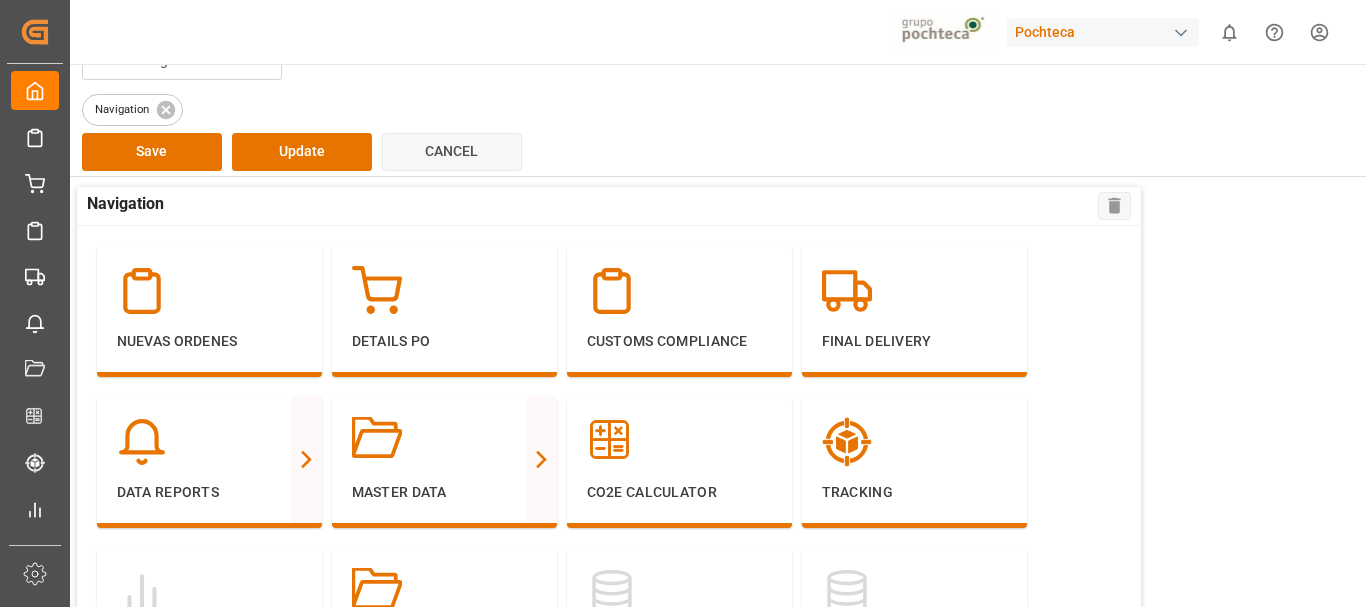 scroll, scrollTop: 0, scrollLeft: 0, axis: both 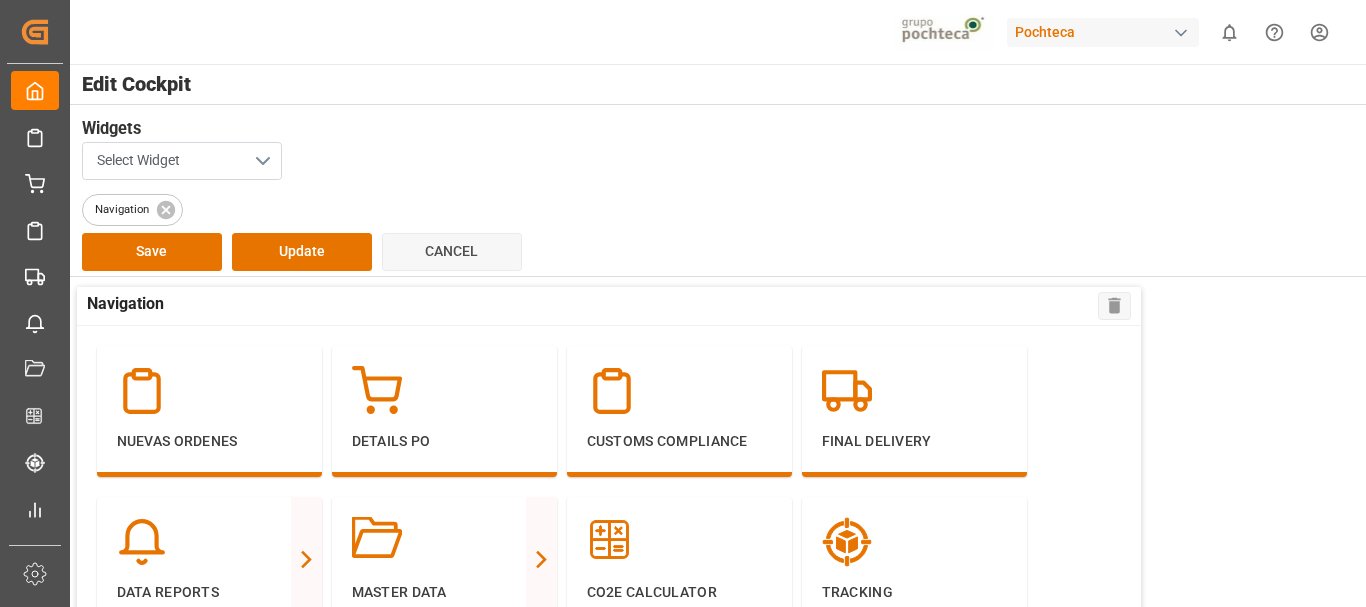 click on "Select Widget" at bounding box center [182, 161] 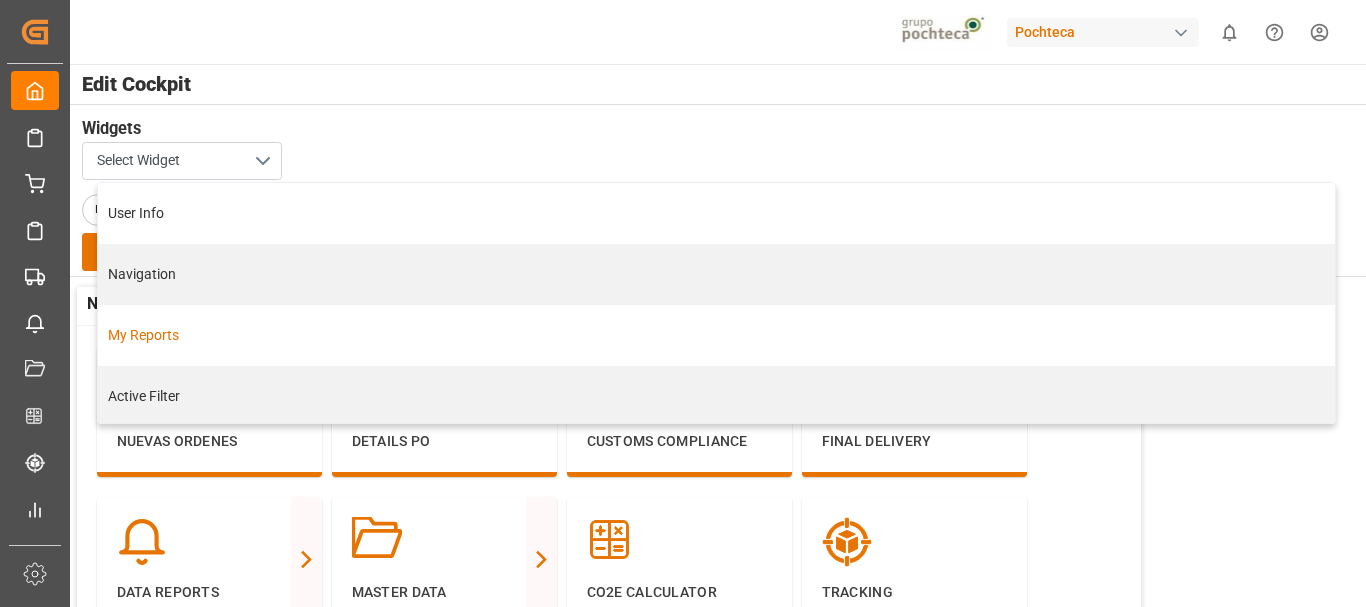 click on "My Reports" at bounding box center [716, 335] 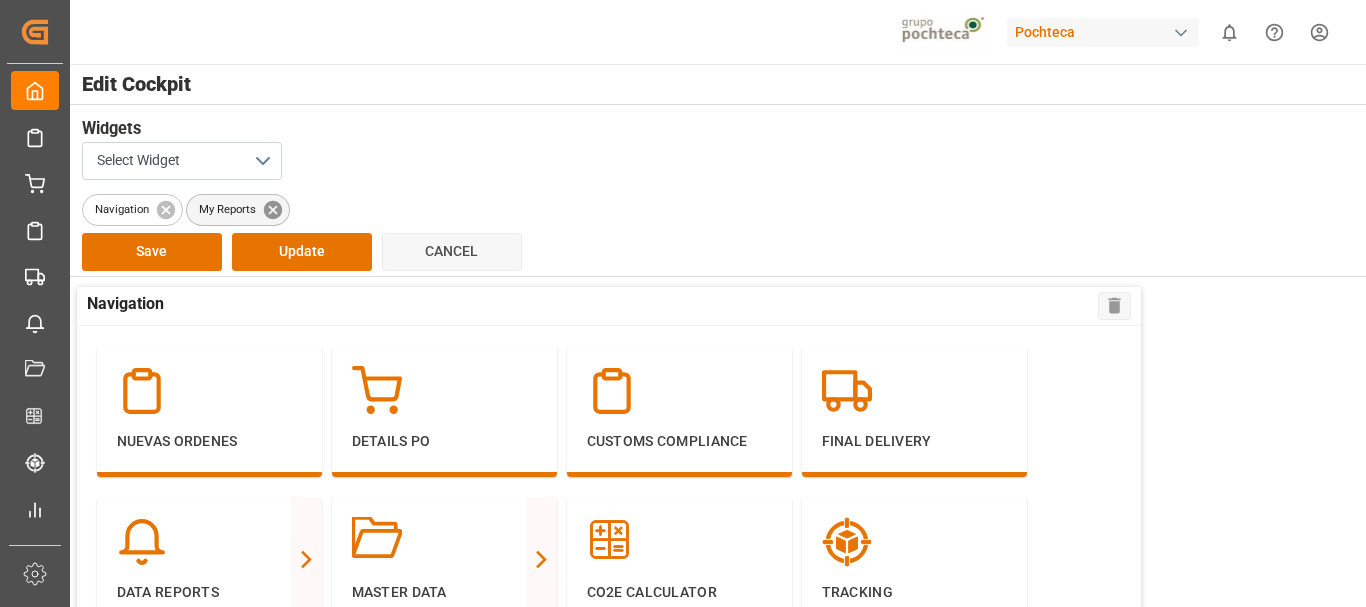 click 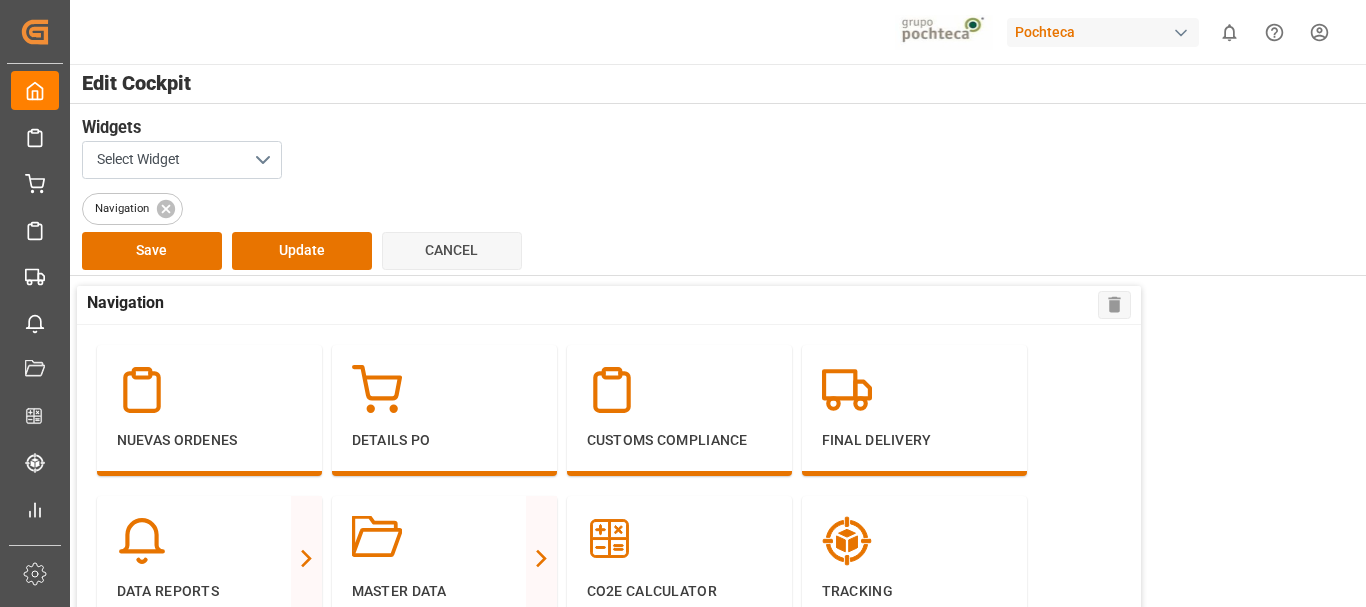scroll, scrollTop: 0, scrollLeft: 0, axis: both 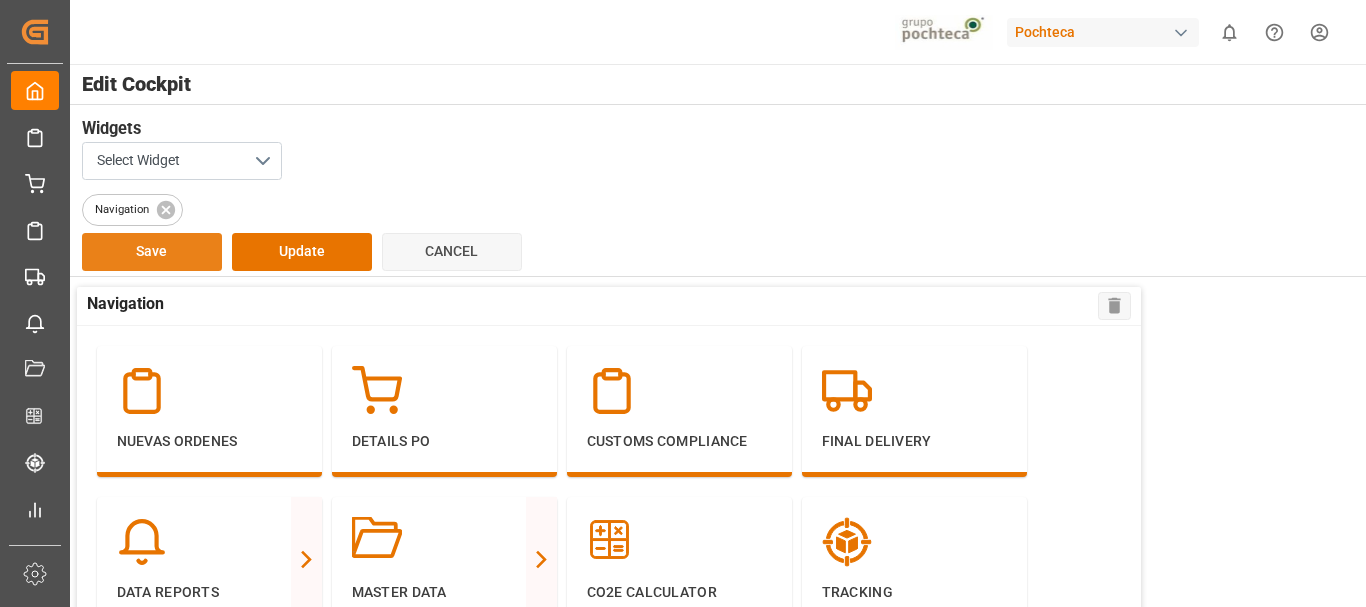 click on "Save" at bounding box center [152, 252] 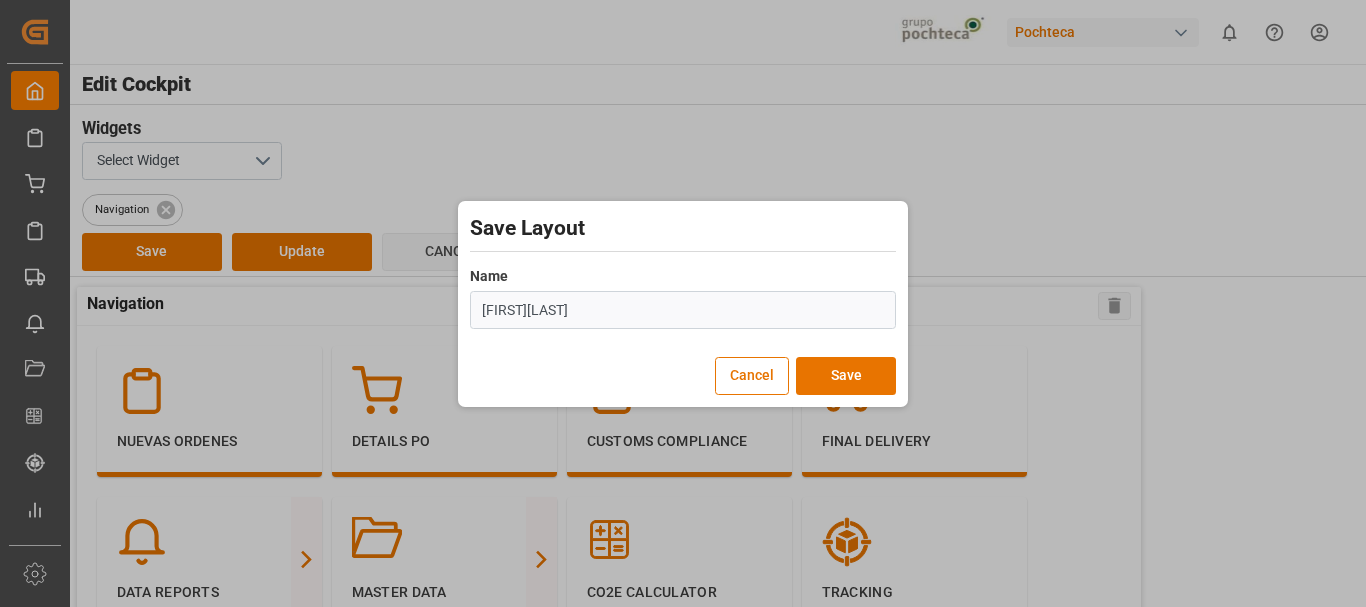 type on "[FIRST][LAST]" 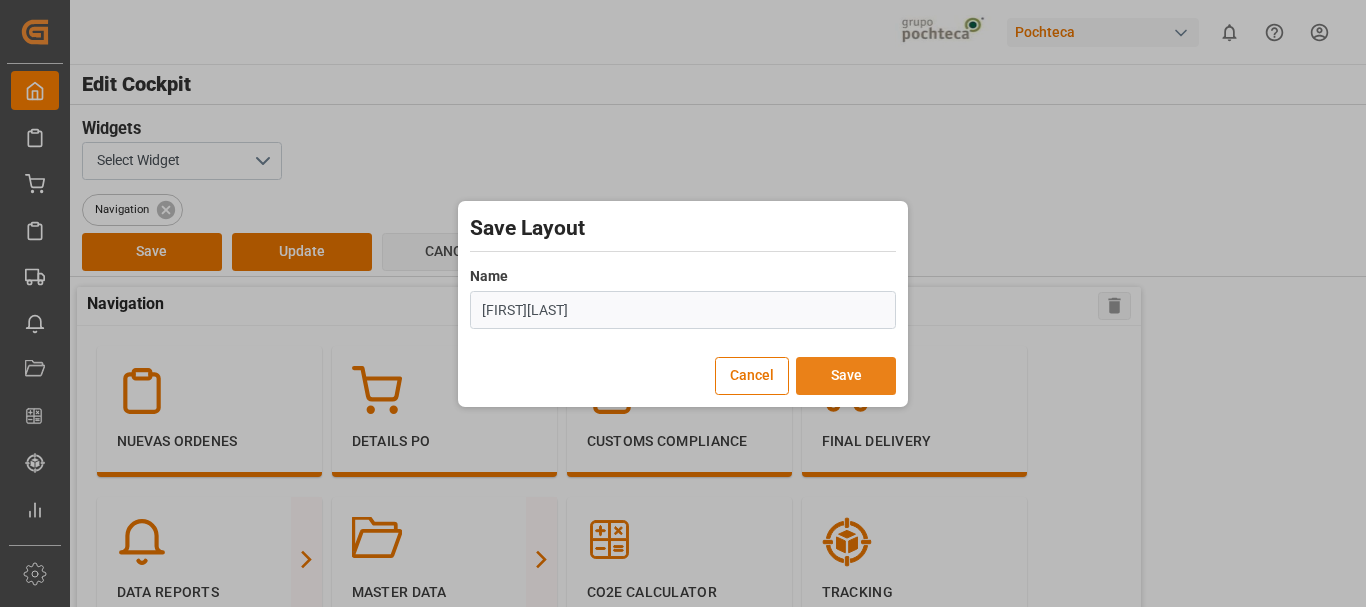 click on "Save" at bounding box center (846, 376) 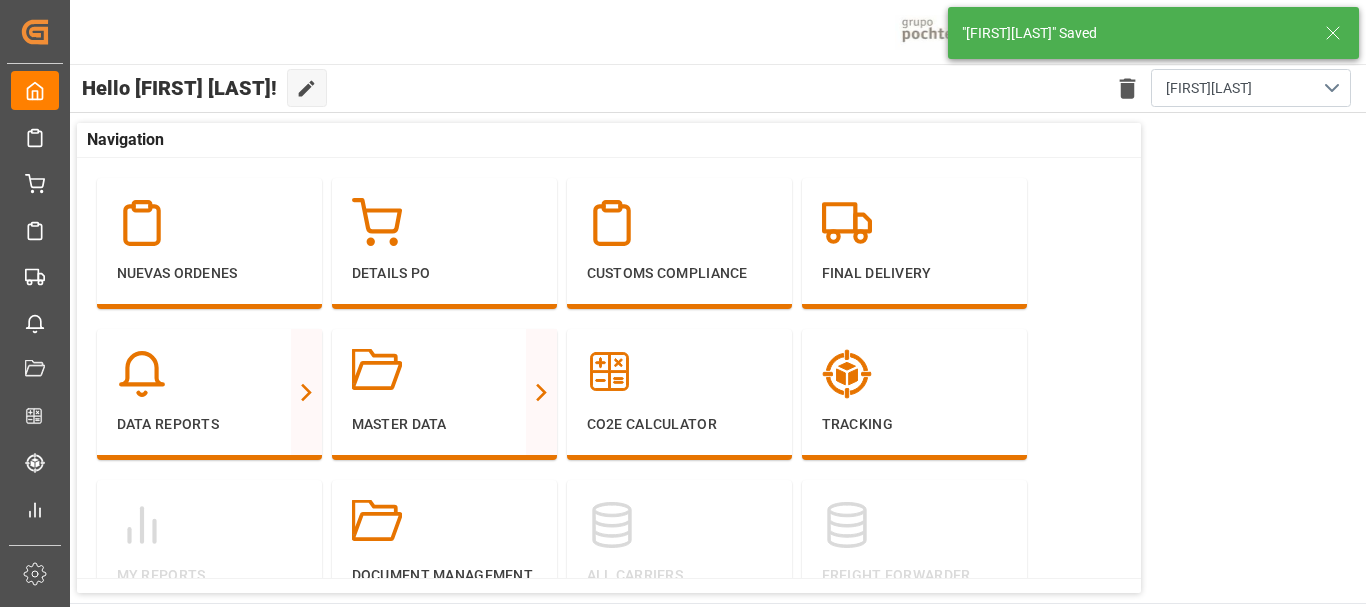 click 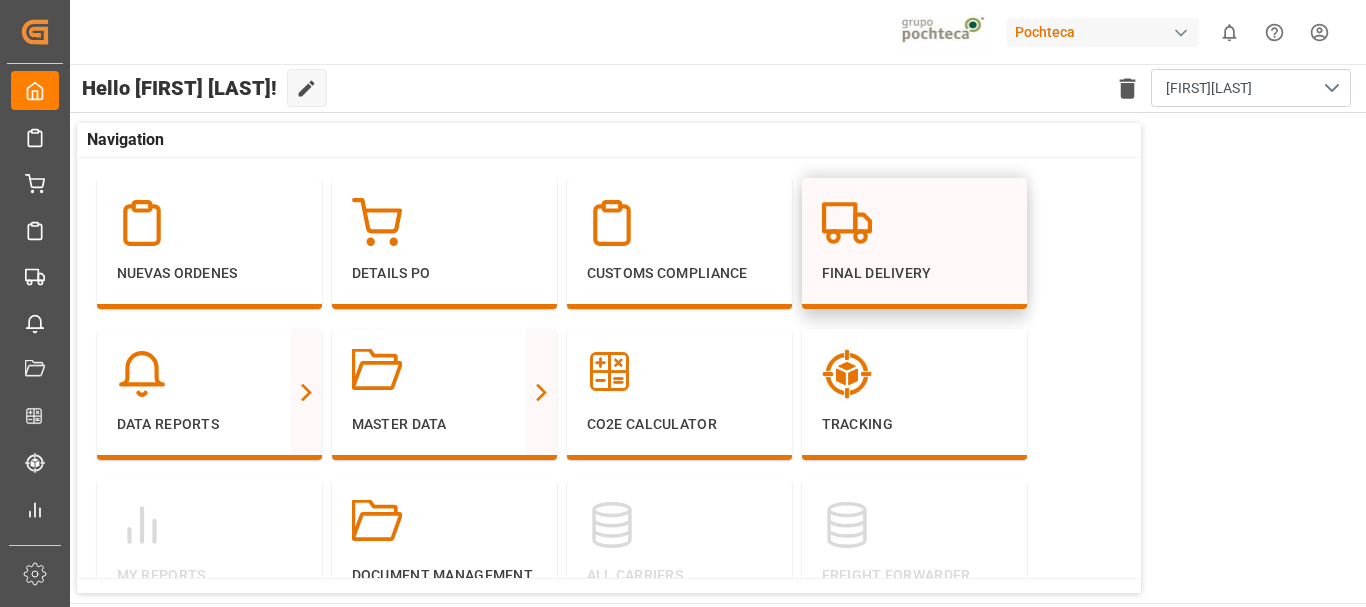click 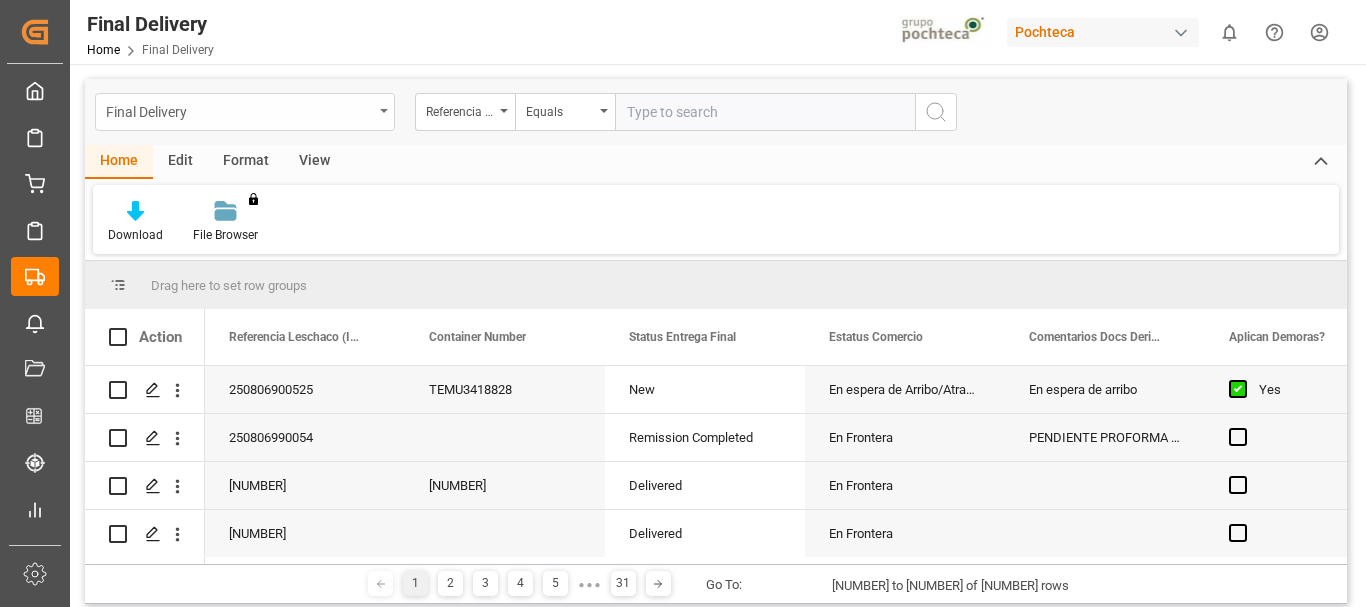 click on "Final Delivery" at bounding box center (245, 112) 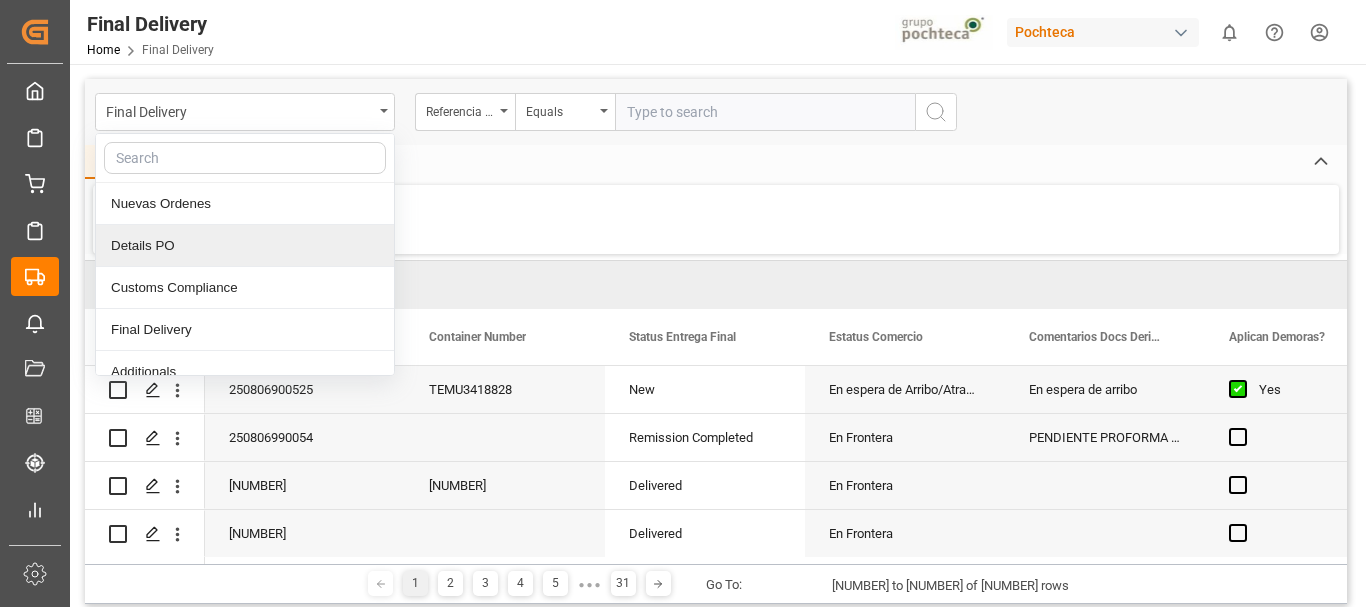 click on "Details PO" at bounding box center (245, 246) 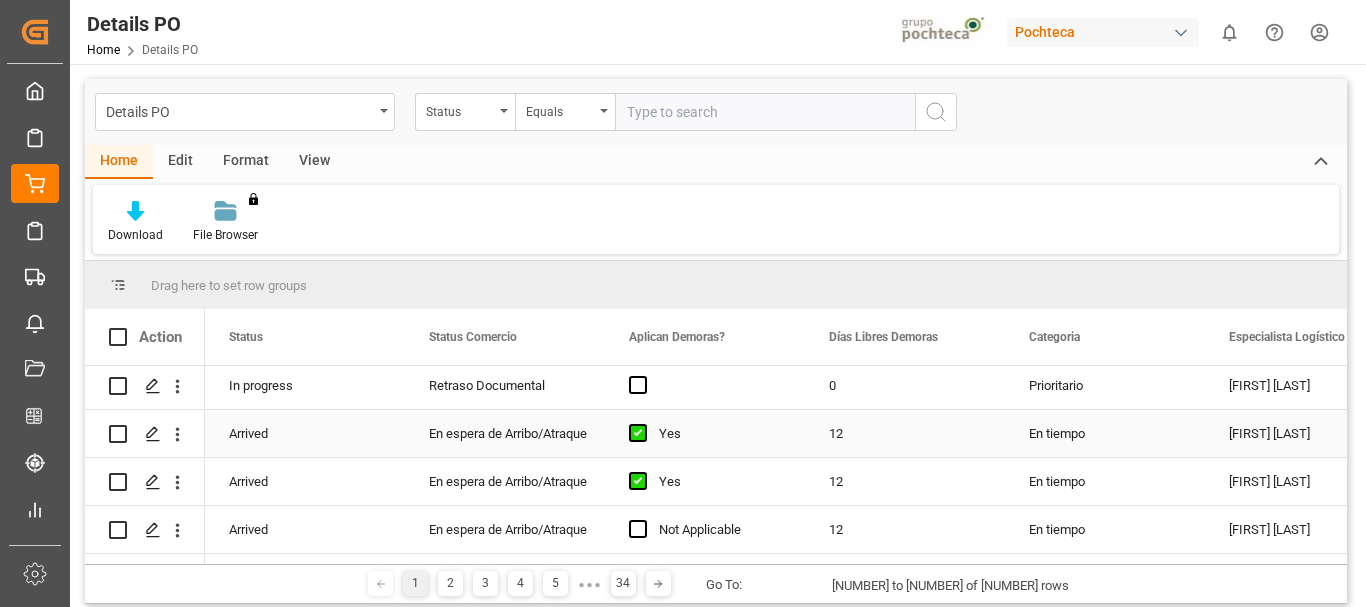 scroll, scrollTop: 0, scrollLeft: 0, axis: both 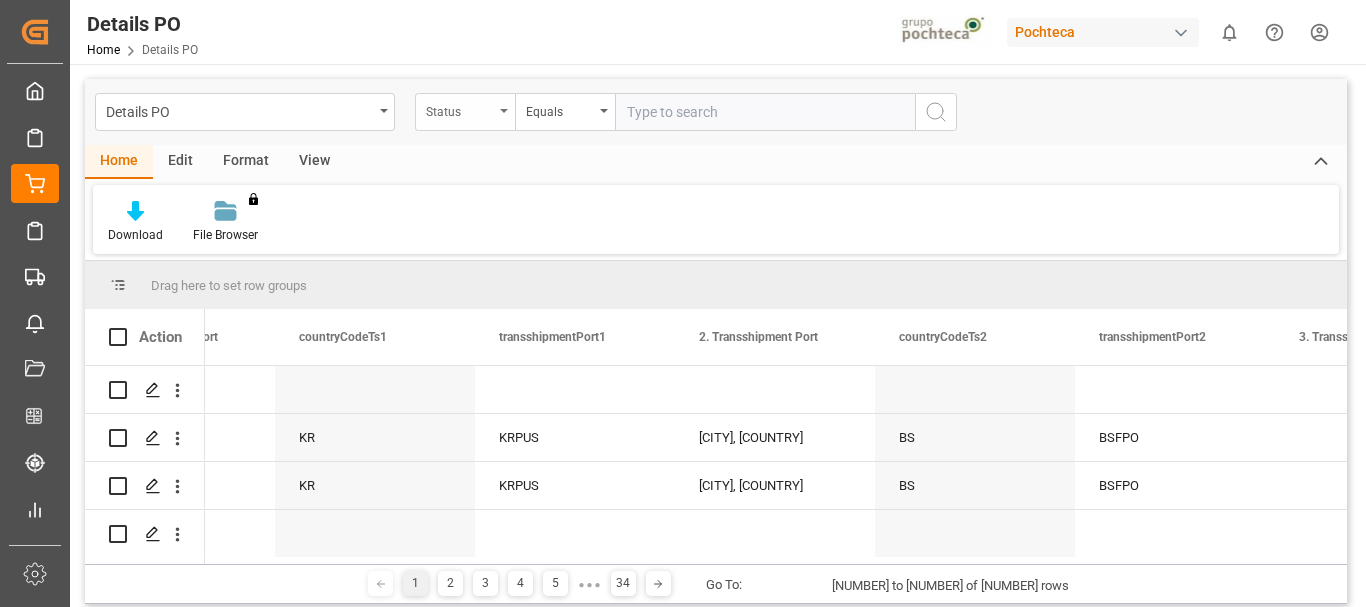 click at bounding box center [504, 111] 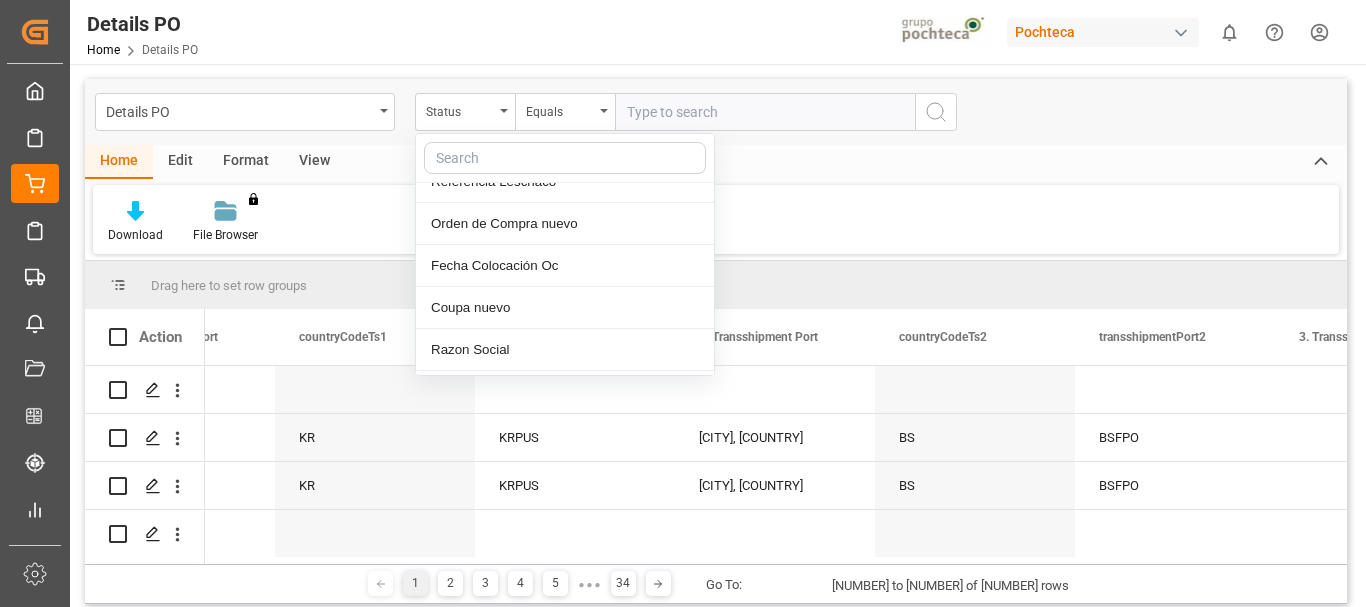 scroll, scrollTop: 500, scrollLeft: 0, axis: vertical 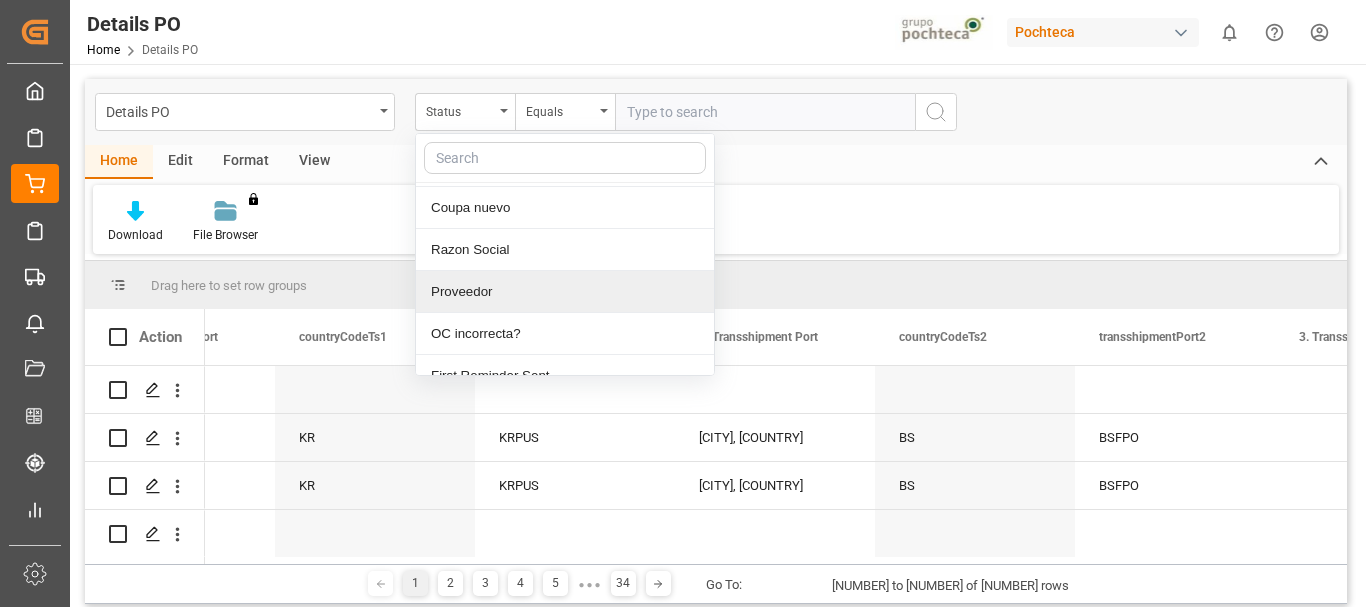 click on "Proveedor" at bounding box center (565, 292) 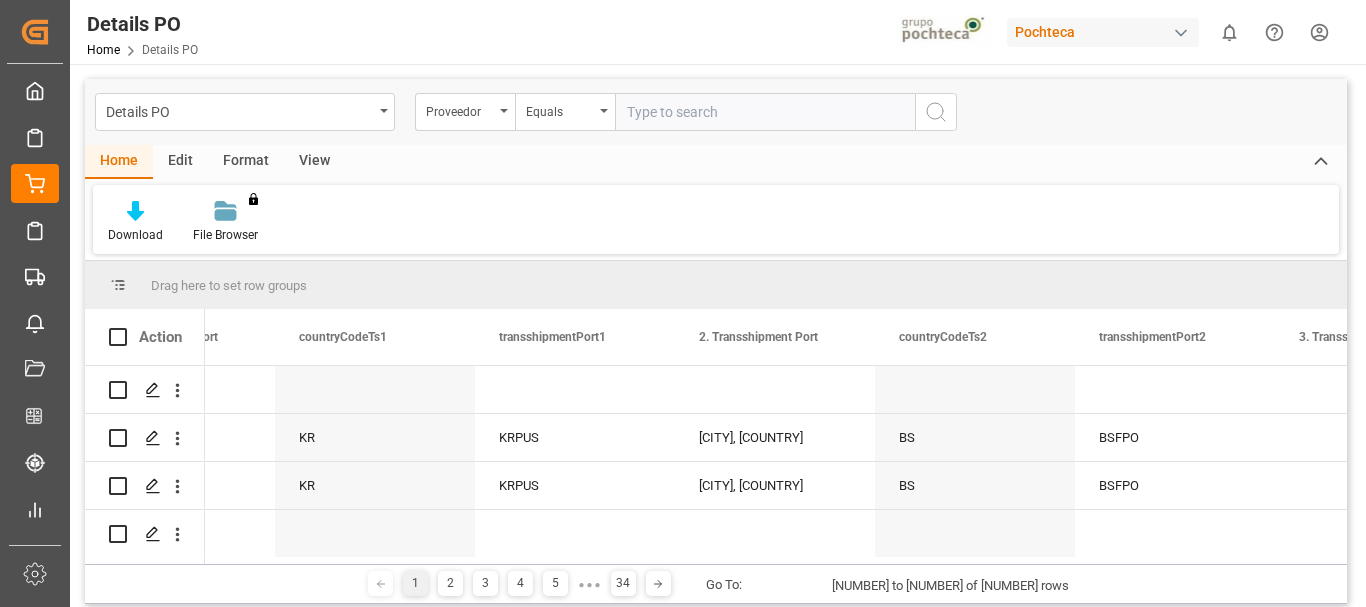 click at bounding box center (765, 112) 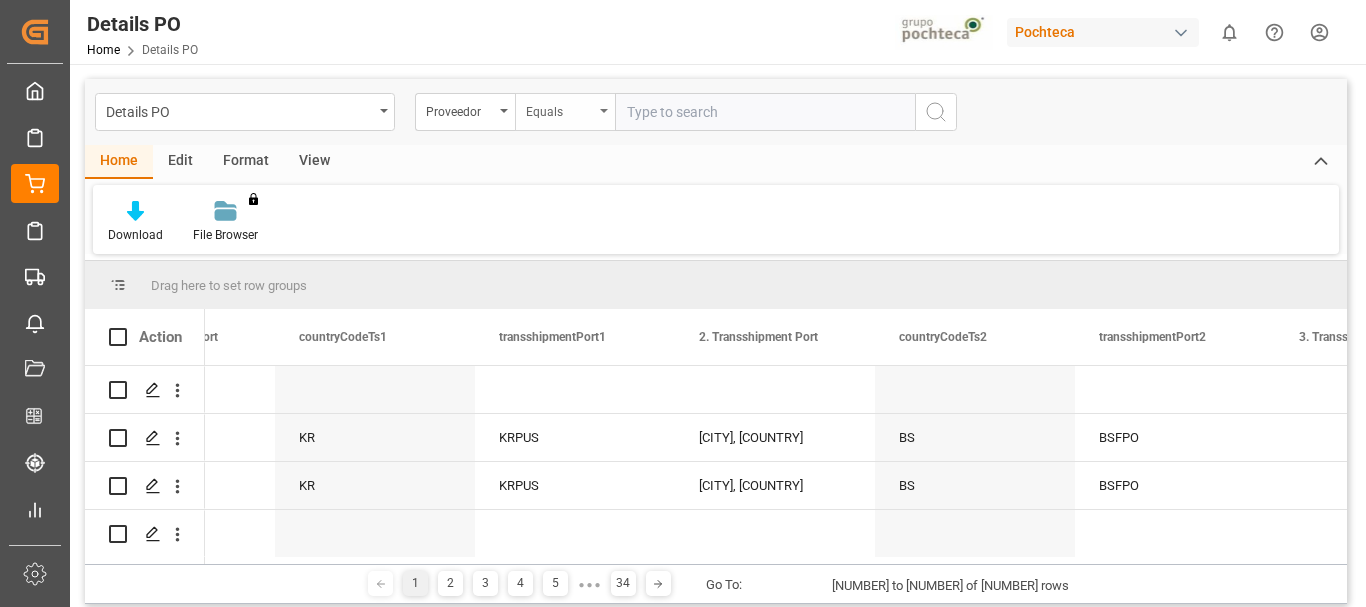 click on "Equals" at bounding box center (565, 112) 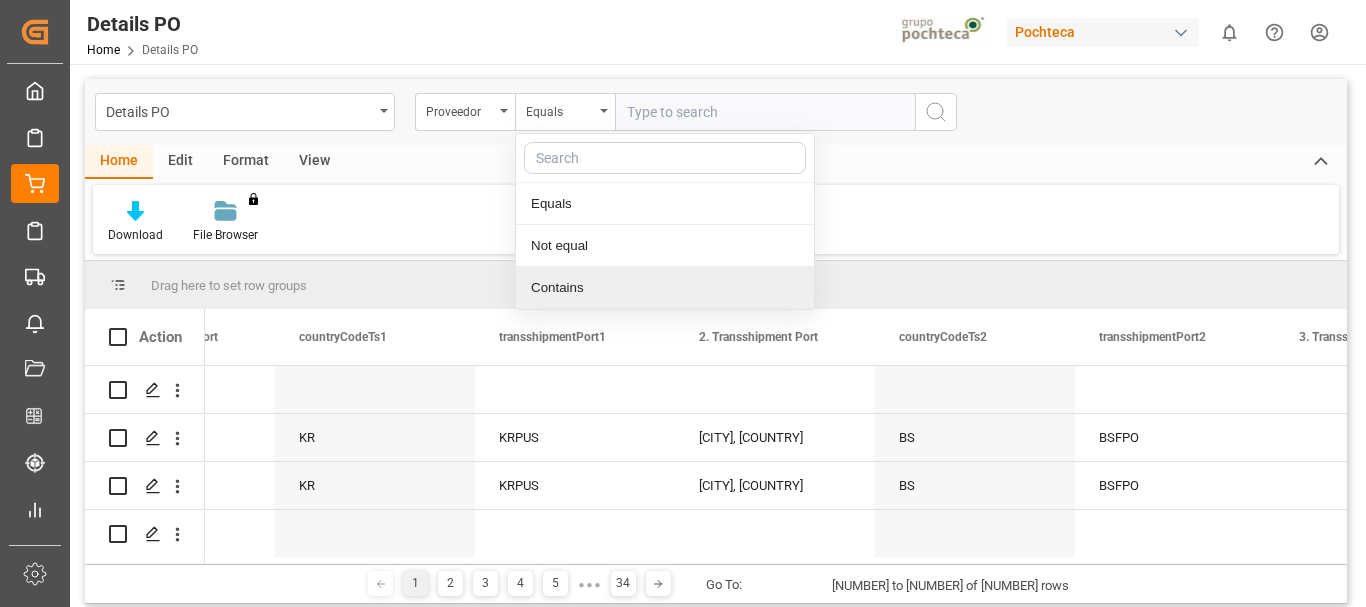 click on "Contains" at bounding box center (665, 288) 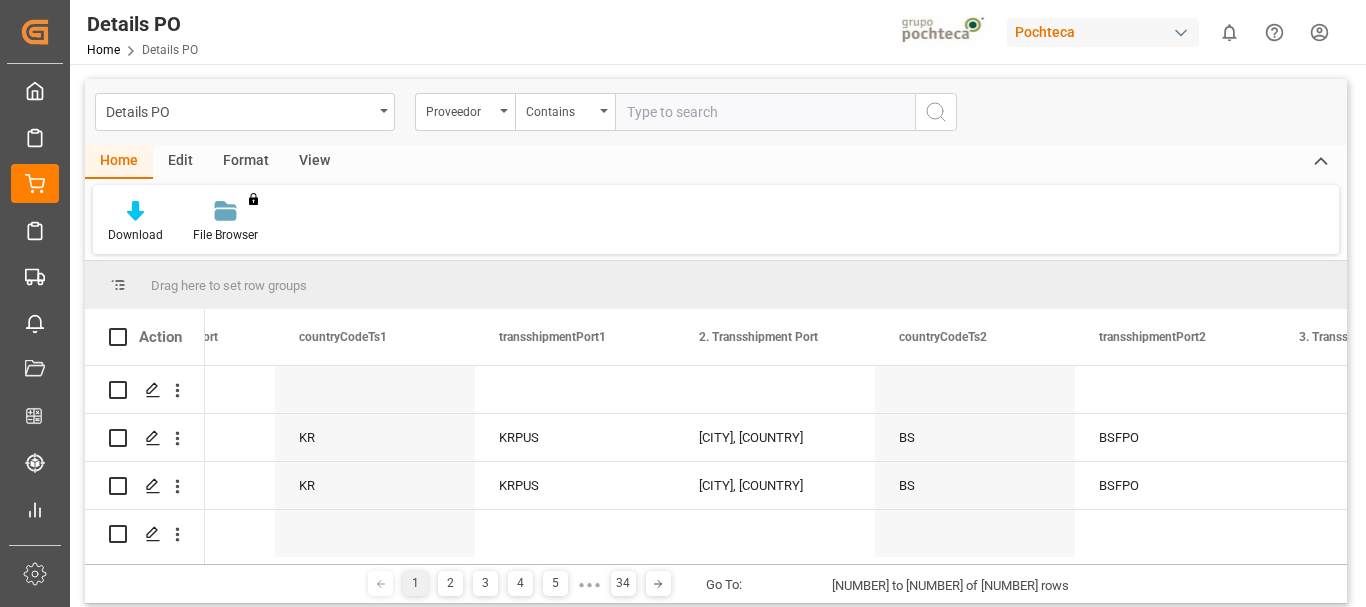 click at bounding box center [765, 112] 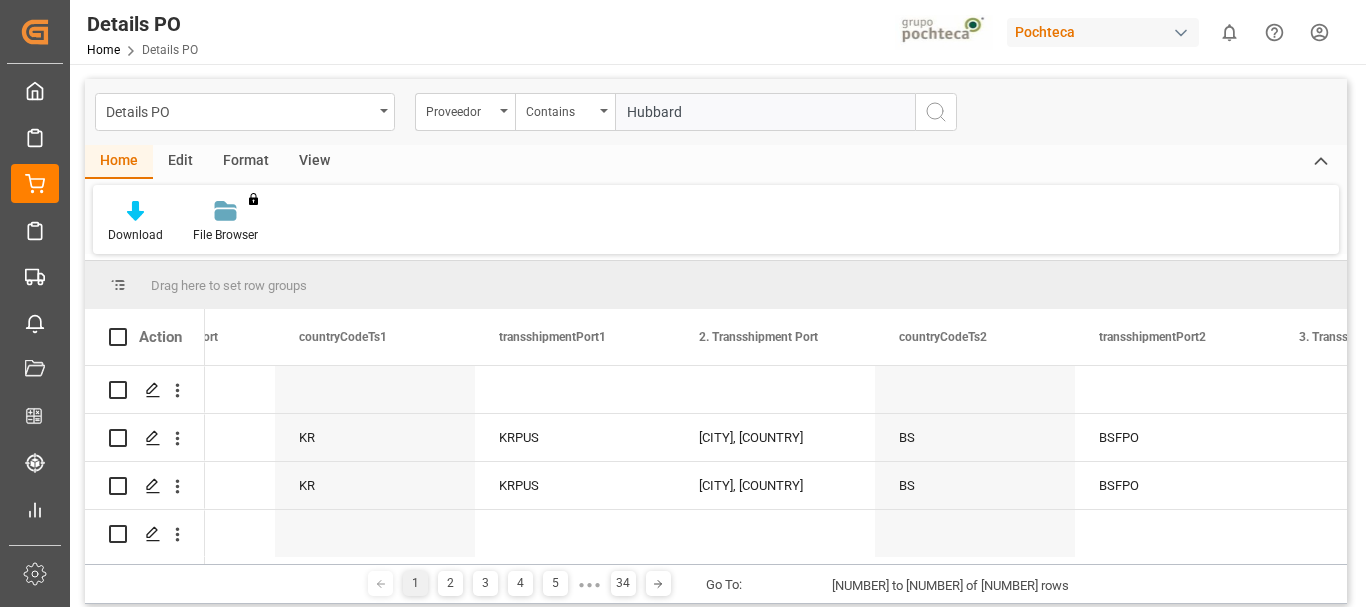 type on "Hubbard" 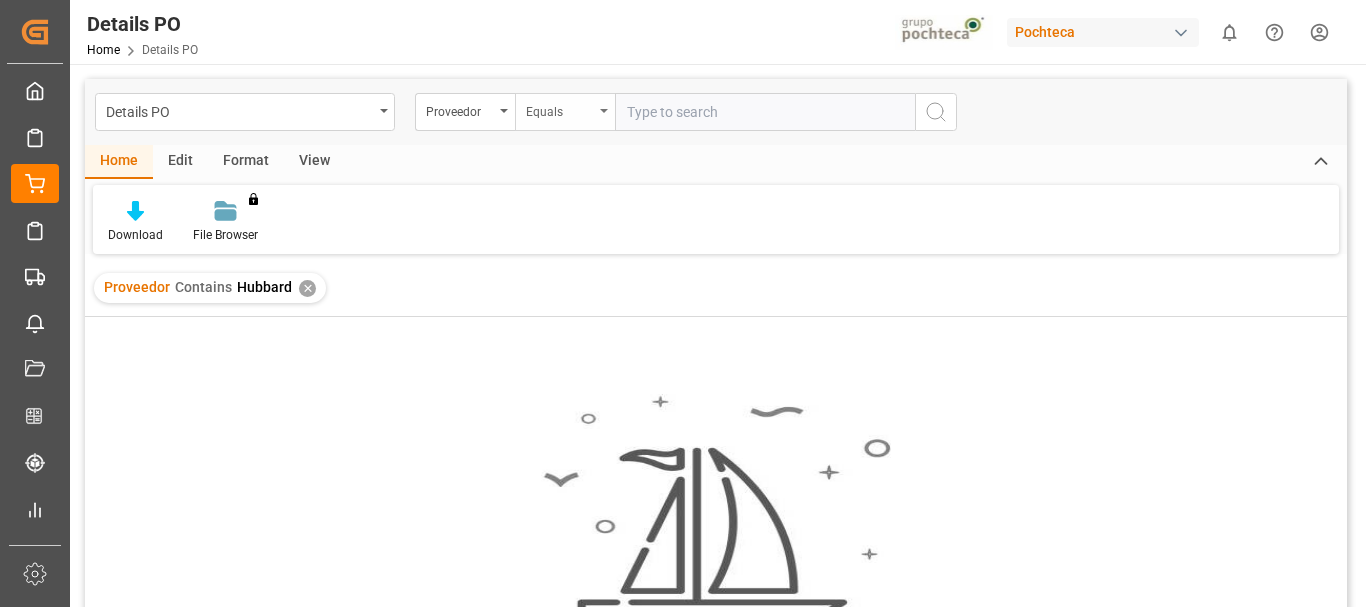 click on "Equals" at bounding box center [565, 112] 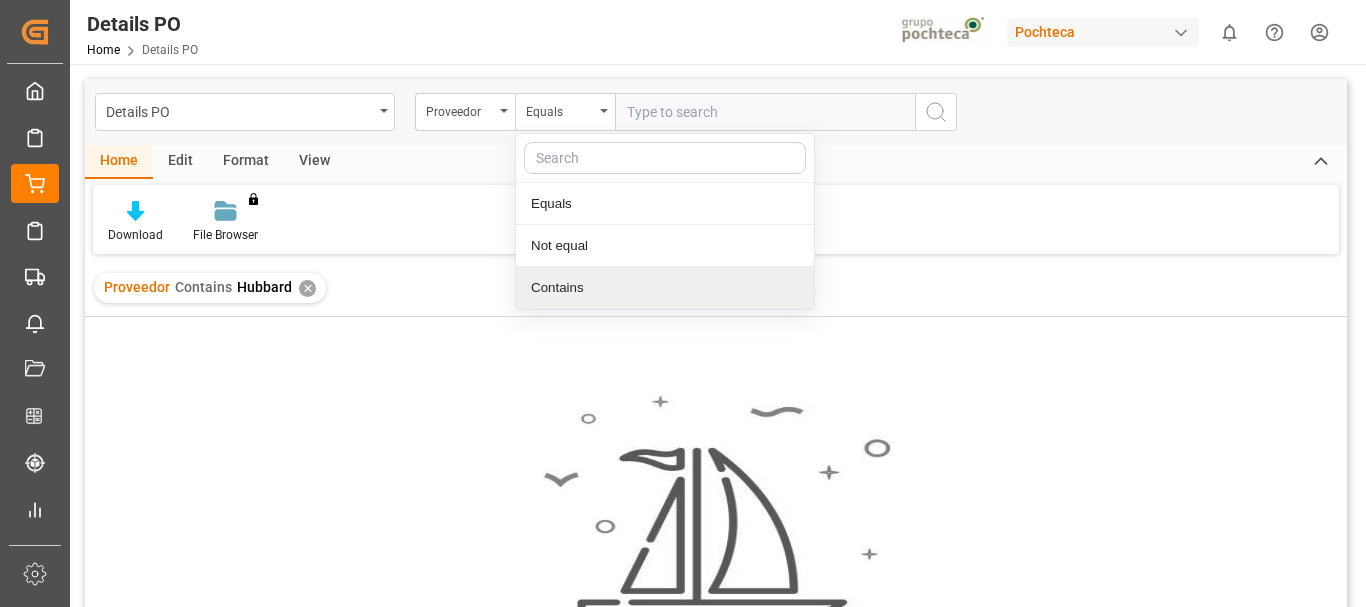 click on "Contains" at bounding box center (665, 288) 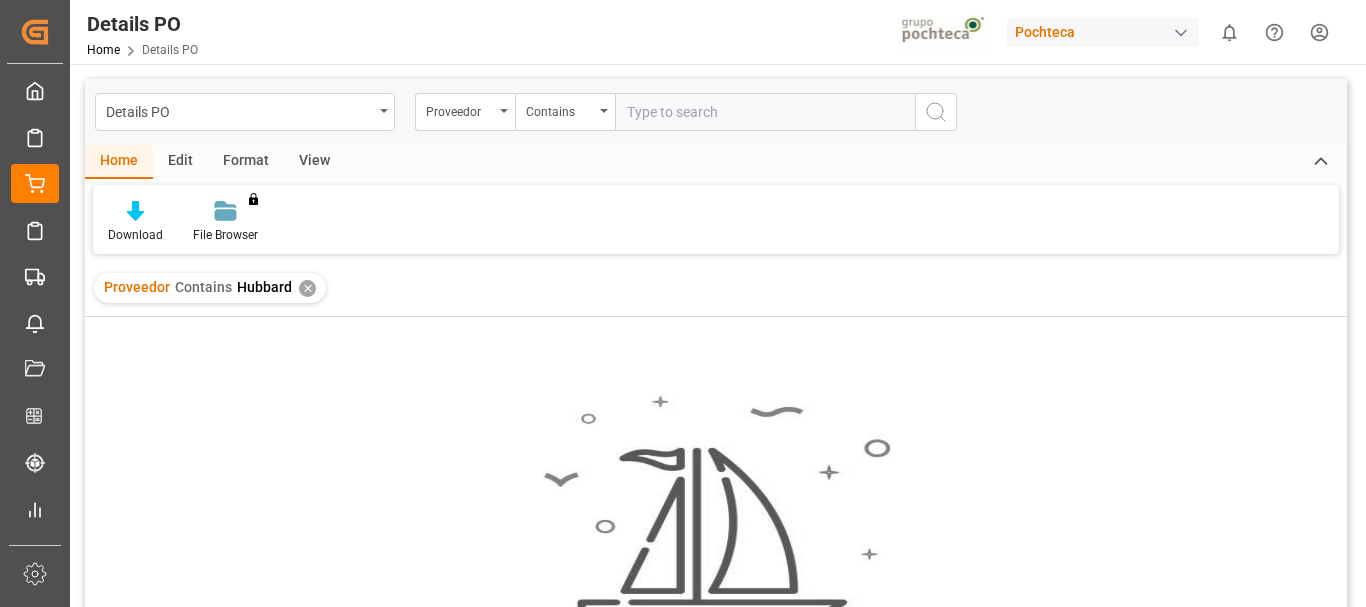 click at bounding box center [765, 112] 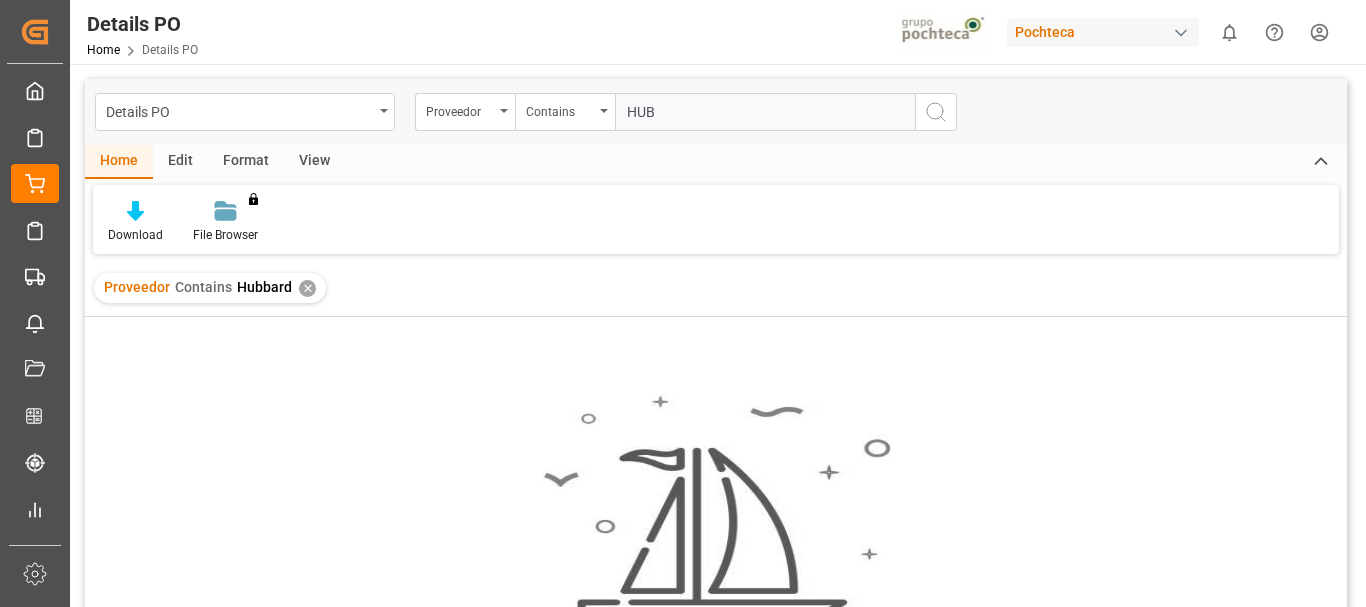 type on "HUBB" 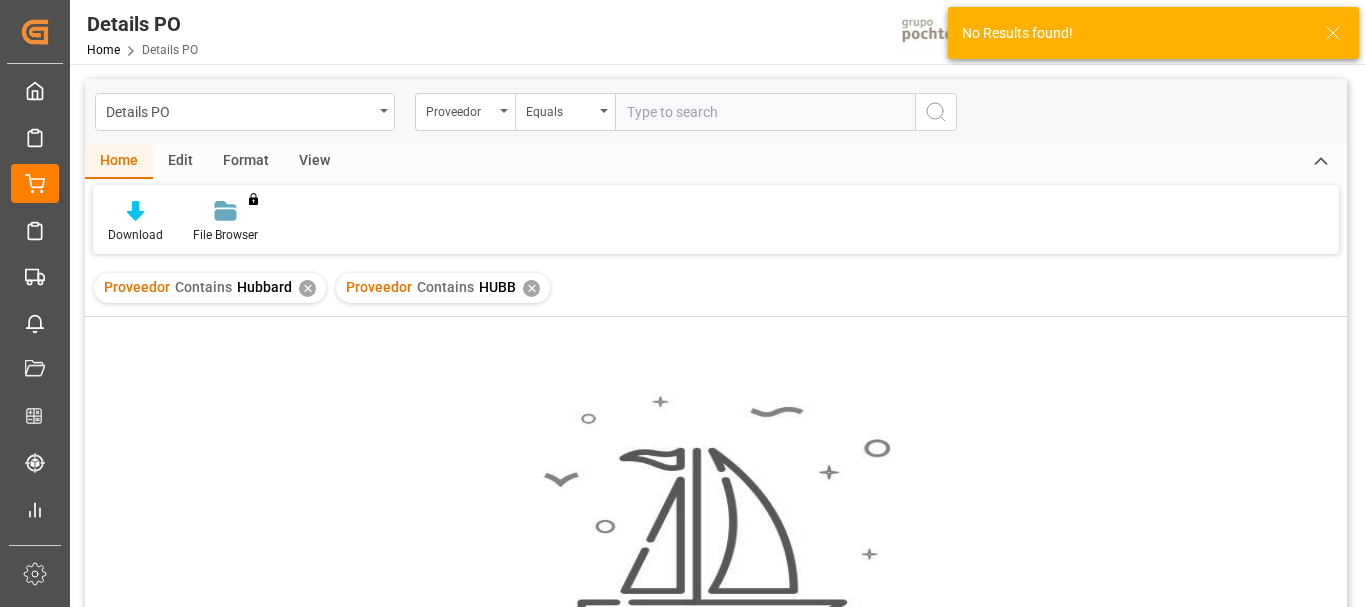 click on "✕" at bounding box center (307, 288) 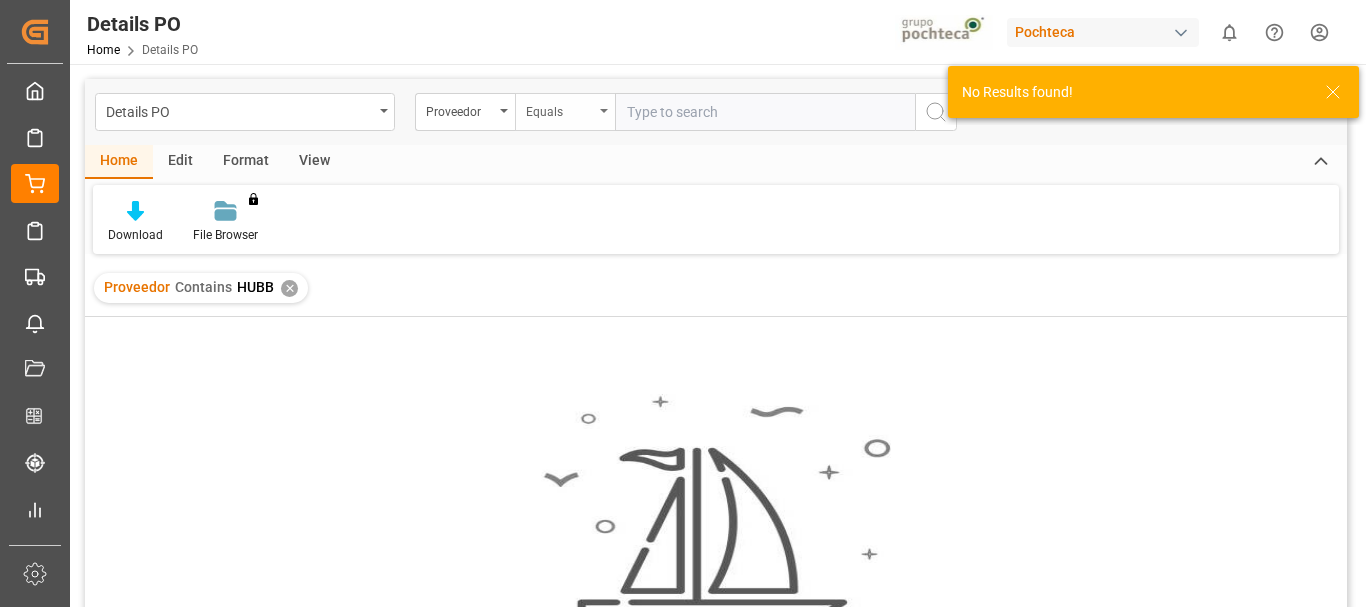 click on "Equals" at bounding box center (565, 112) 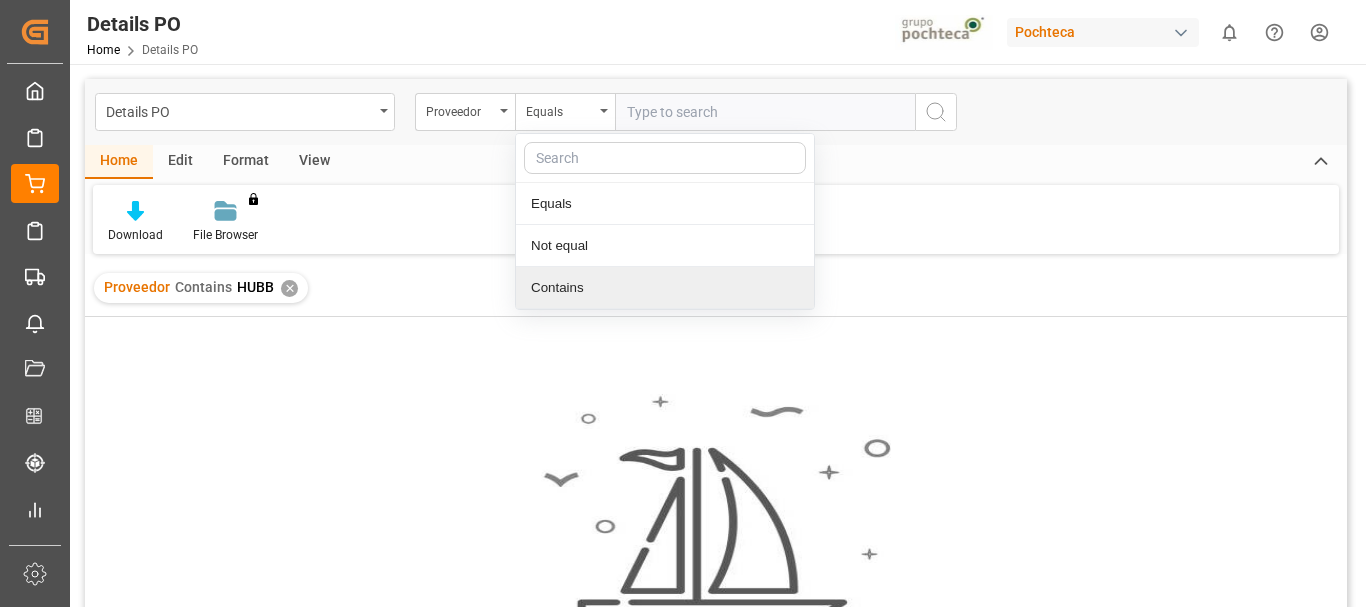 click on "Contains" at bounding box center (665, 288) 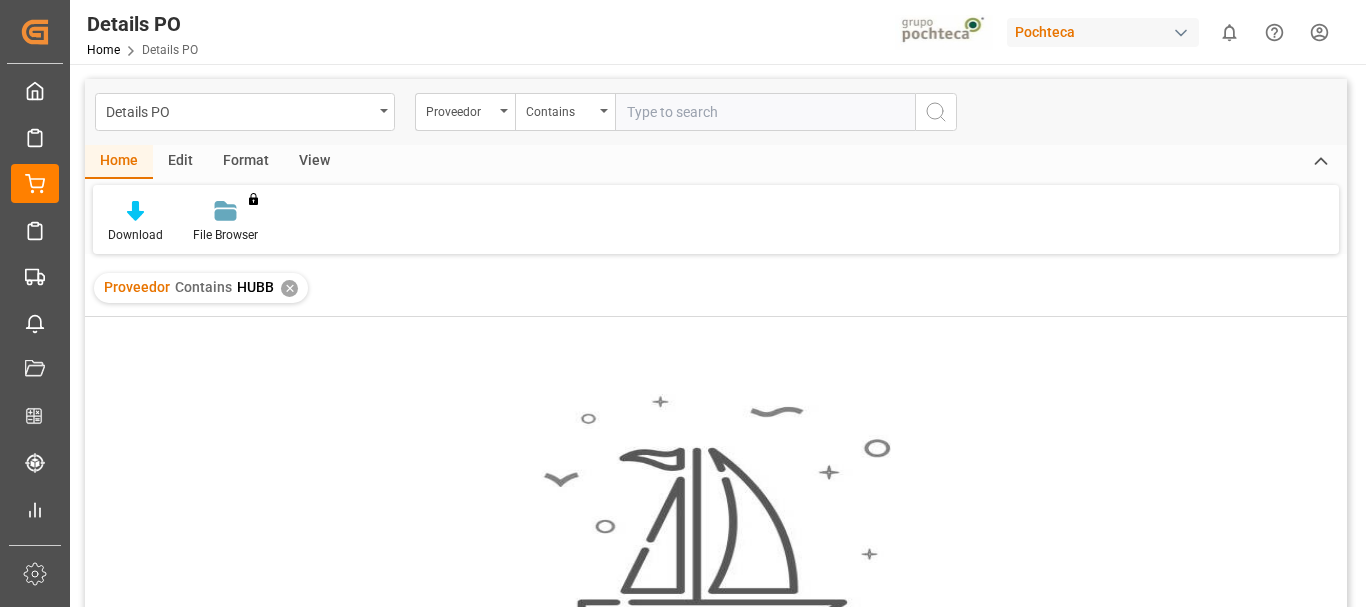 click at bounding box center [765, 112] 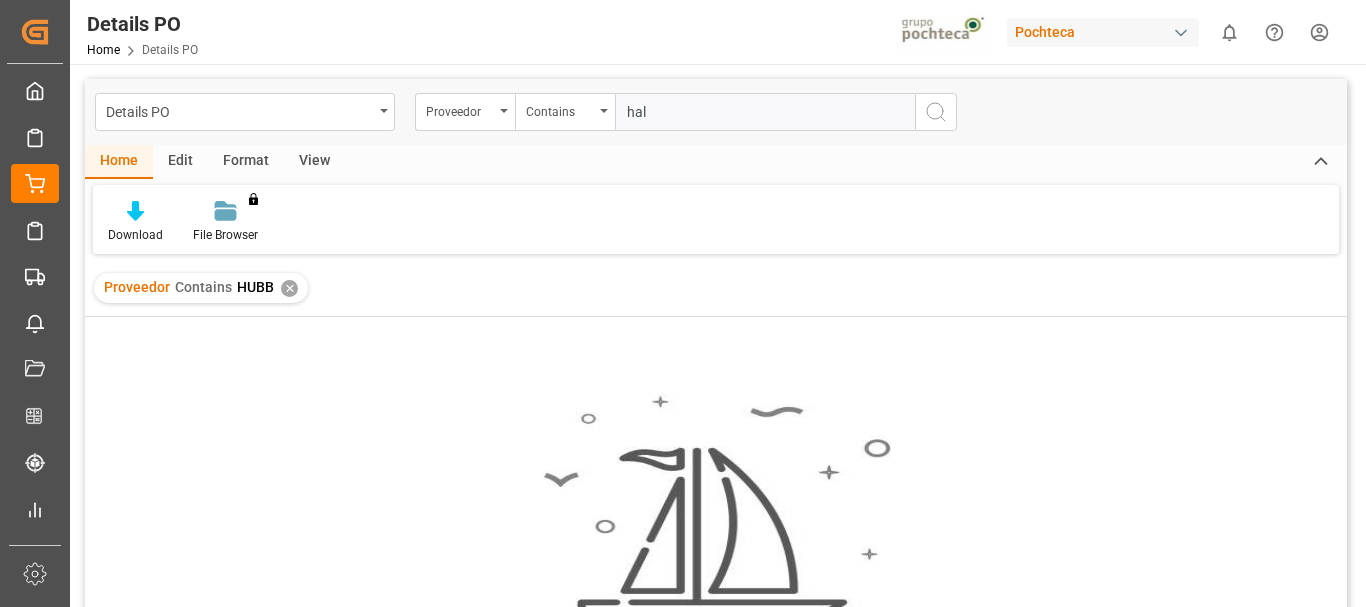 type on "hall" 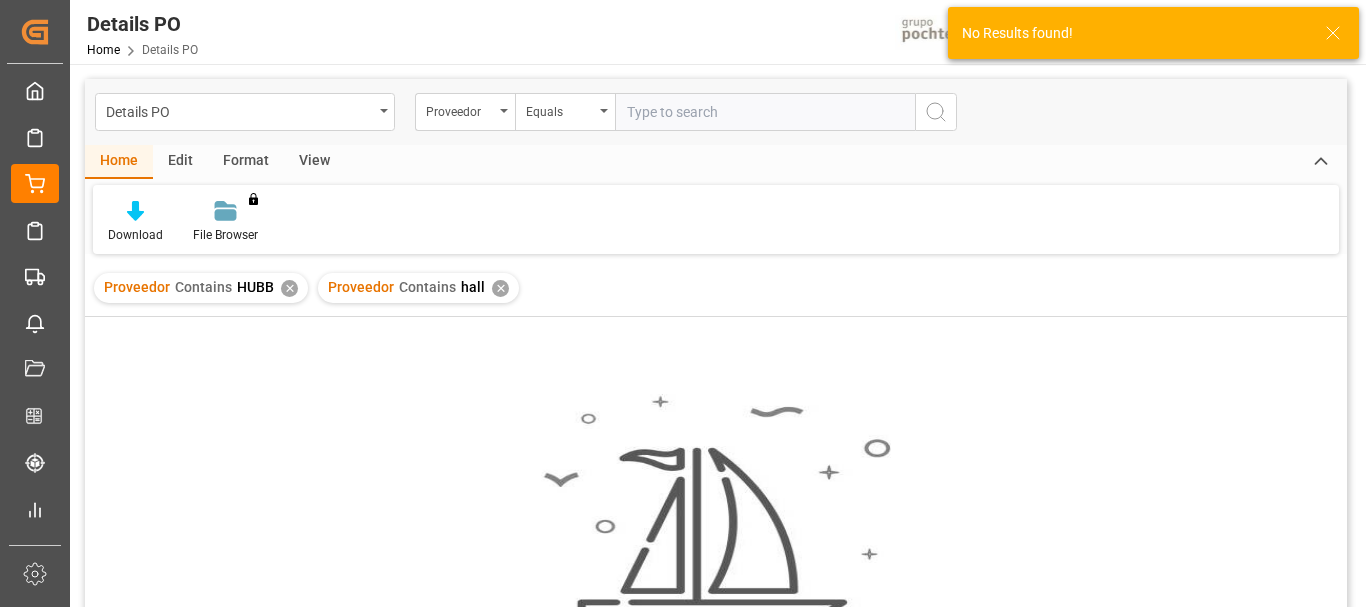 click on "✕" at bounding box center [500, 288] 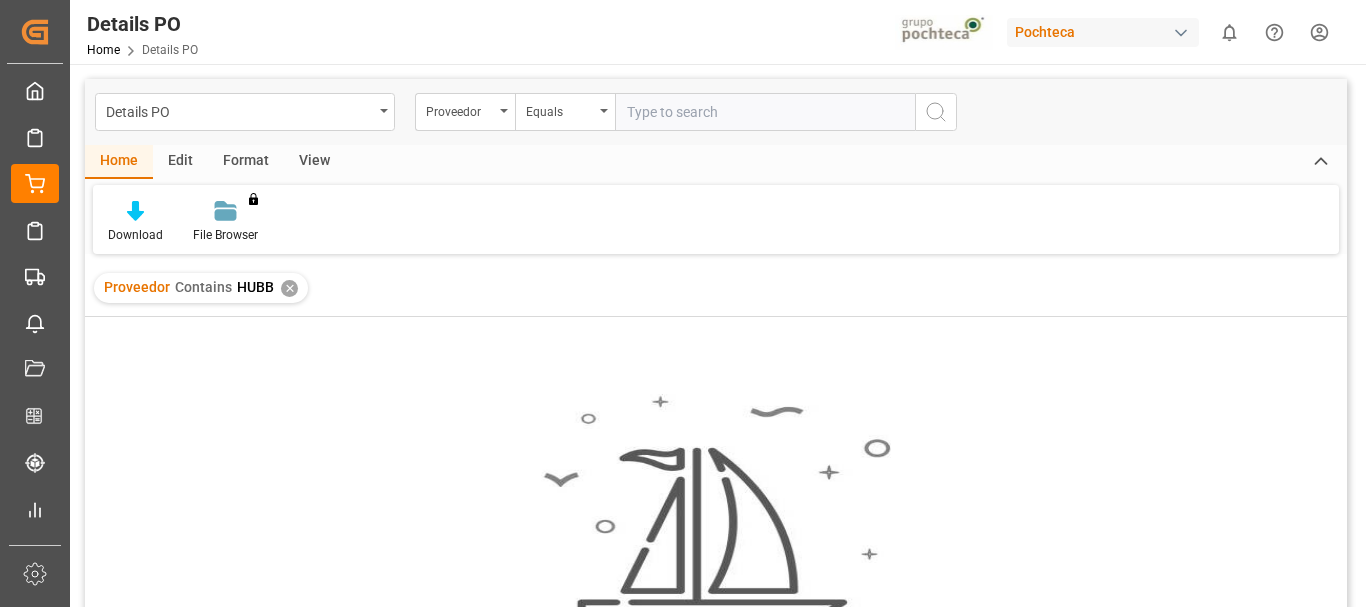 click on "✕" at bounding box center (289, 288) 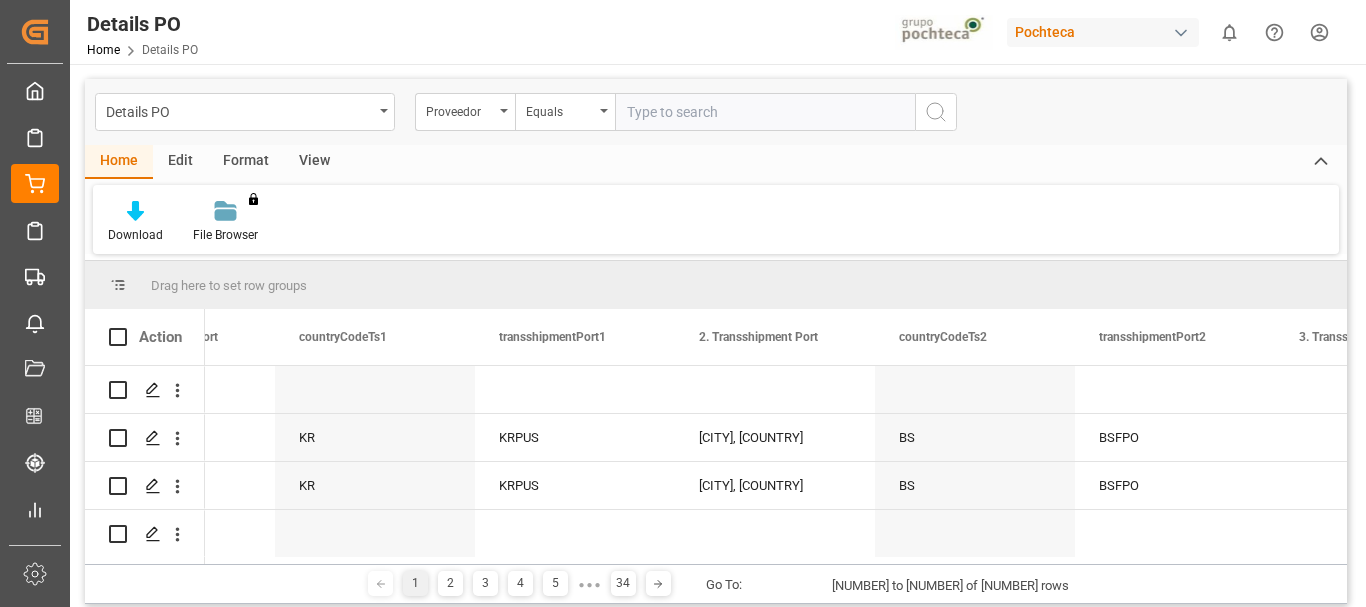 click at bounding box center (765, 112) 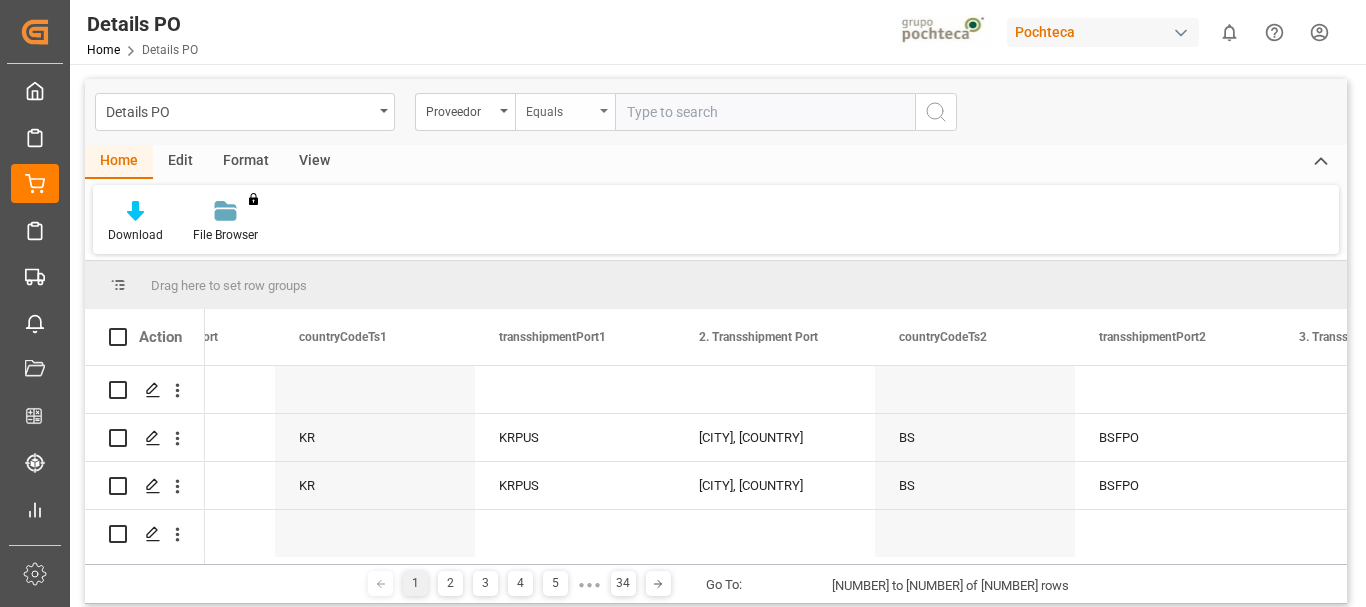 click on "Equals" at bounding box center [565, 112] 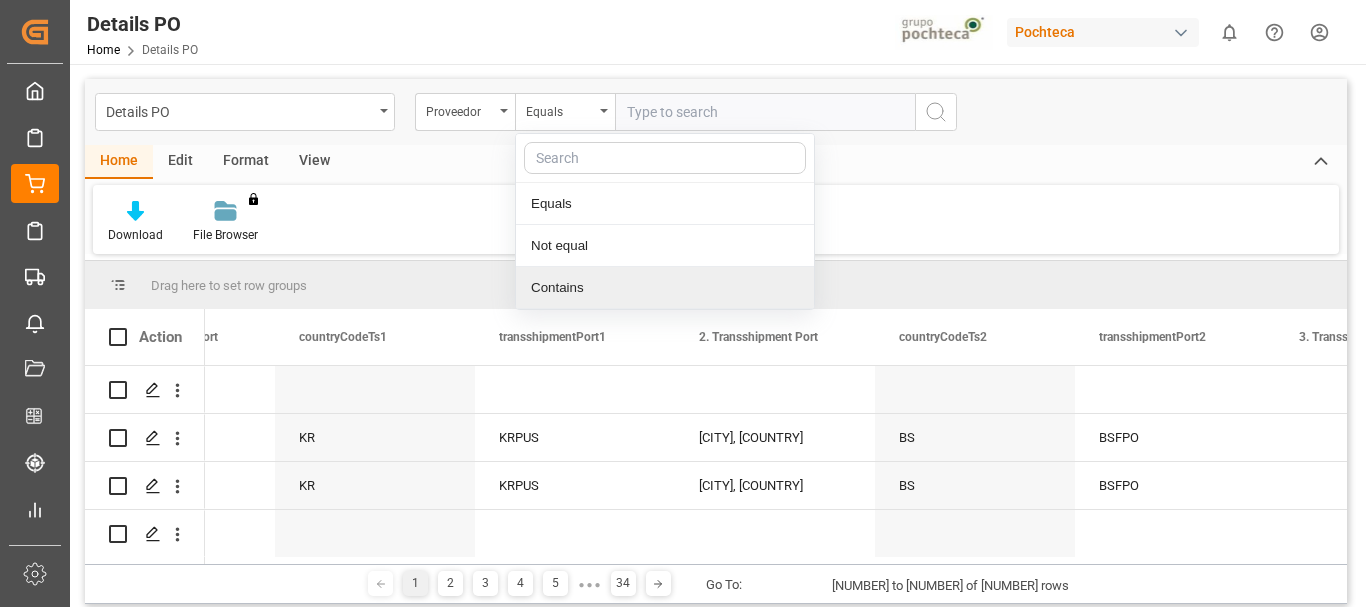 click on "Contains" at bounding box center (665, 288) 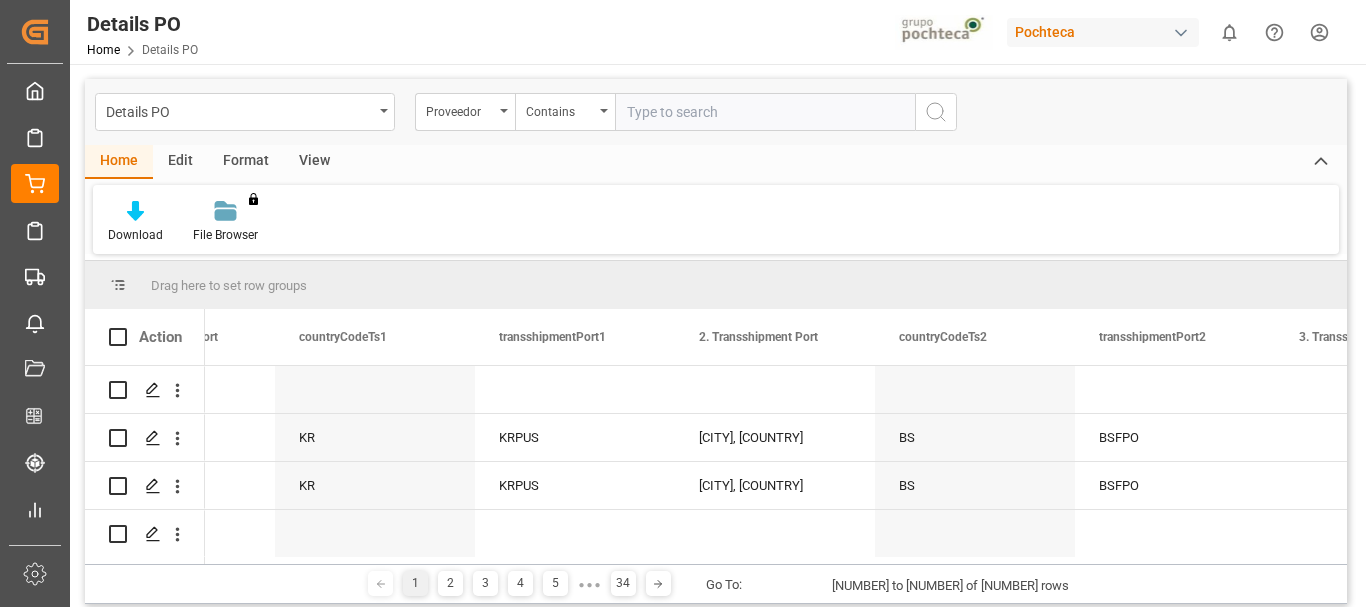 click at bounding box center (765, 112) 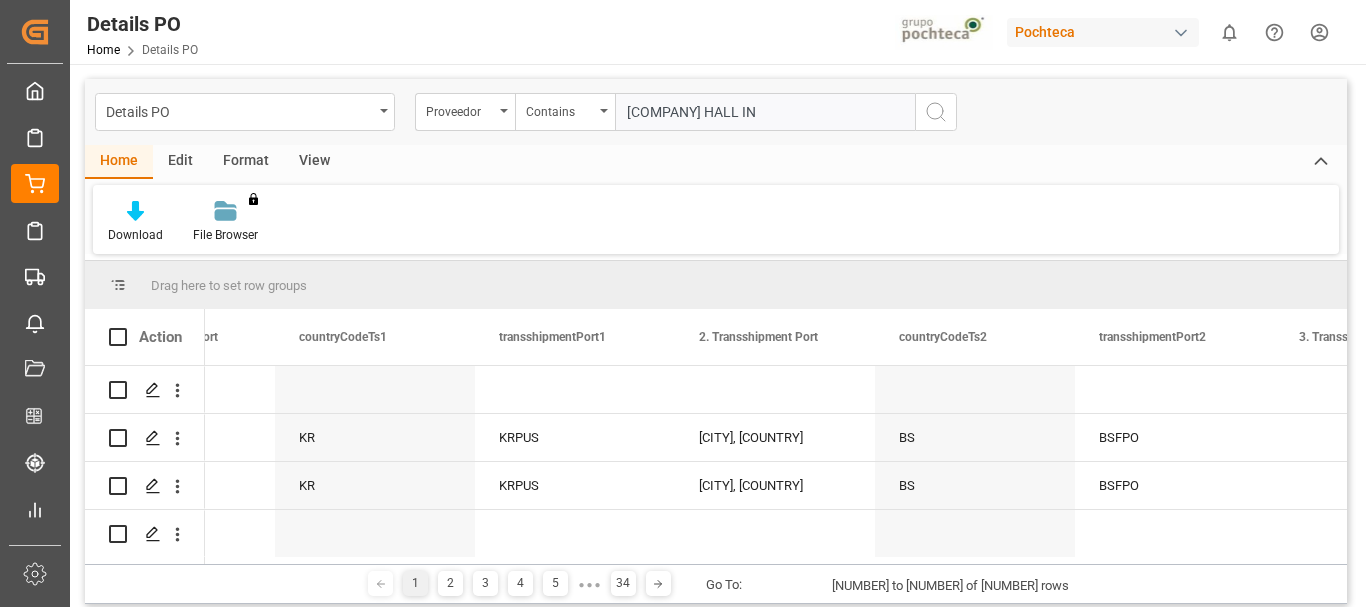 type on "HUBBARD HALL INC" 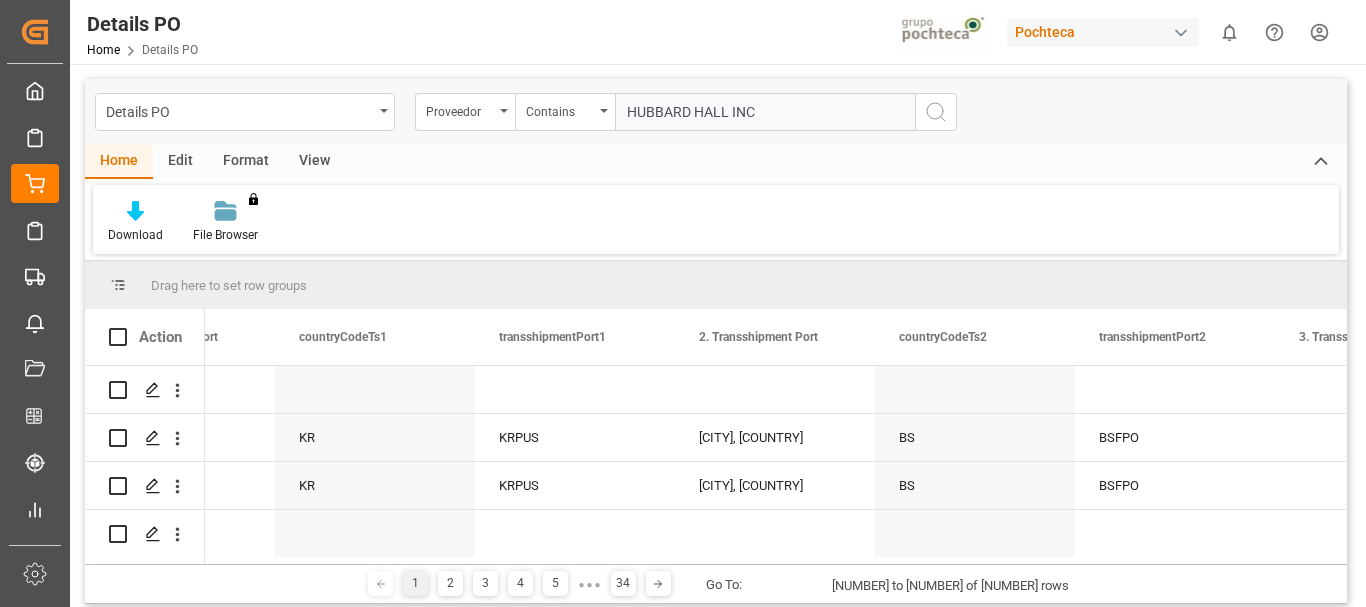 type 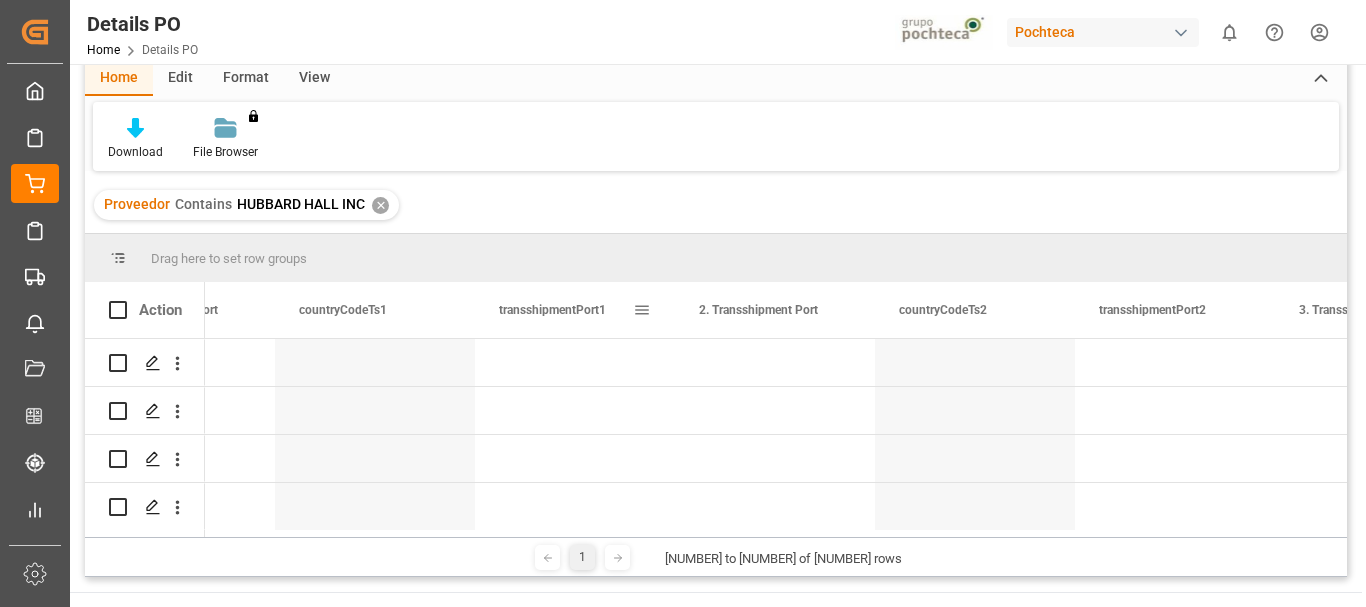 scroll, scrollTop: 100, scrollLeft: 0, axis: vertical 